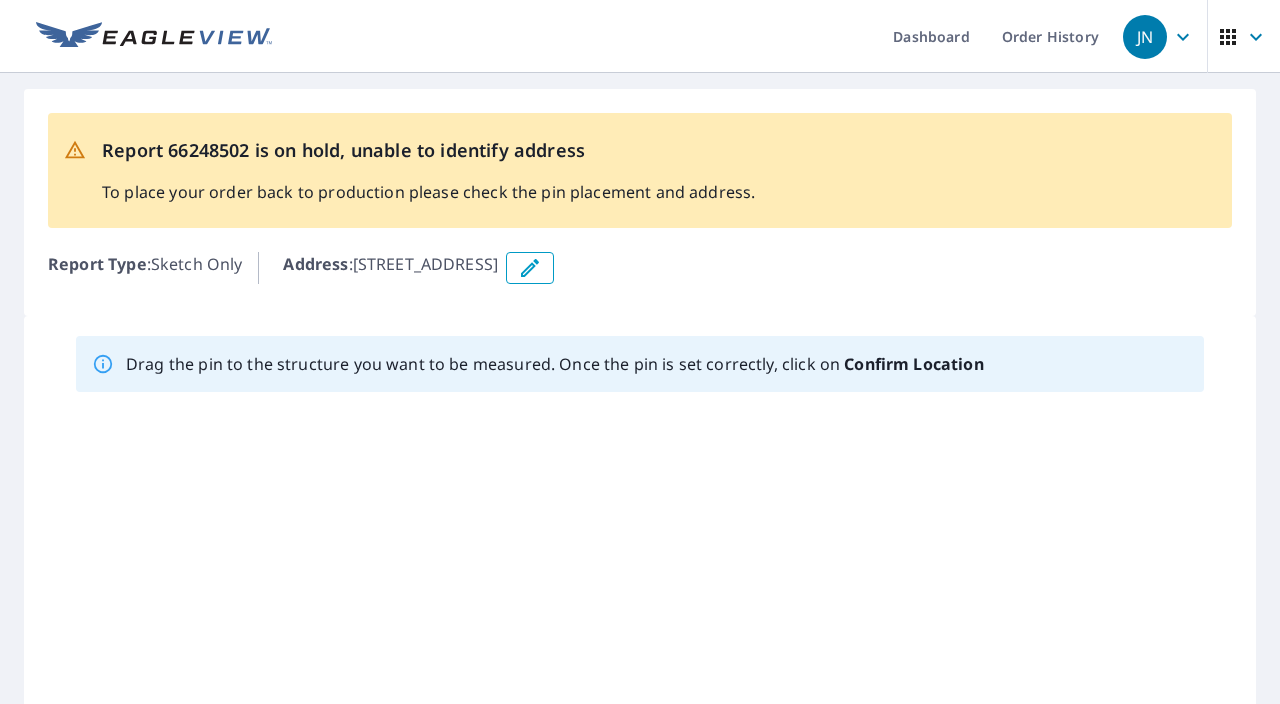 scroll, scrollTop: 0, scrollLeft: 0, axis: both 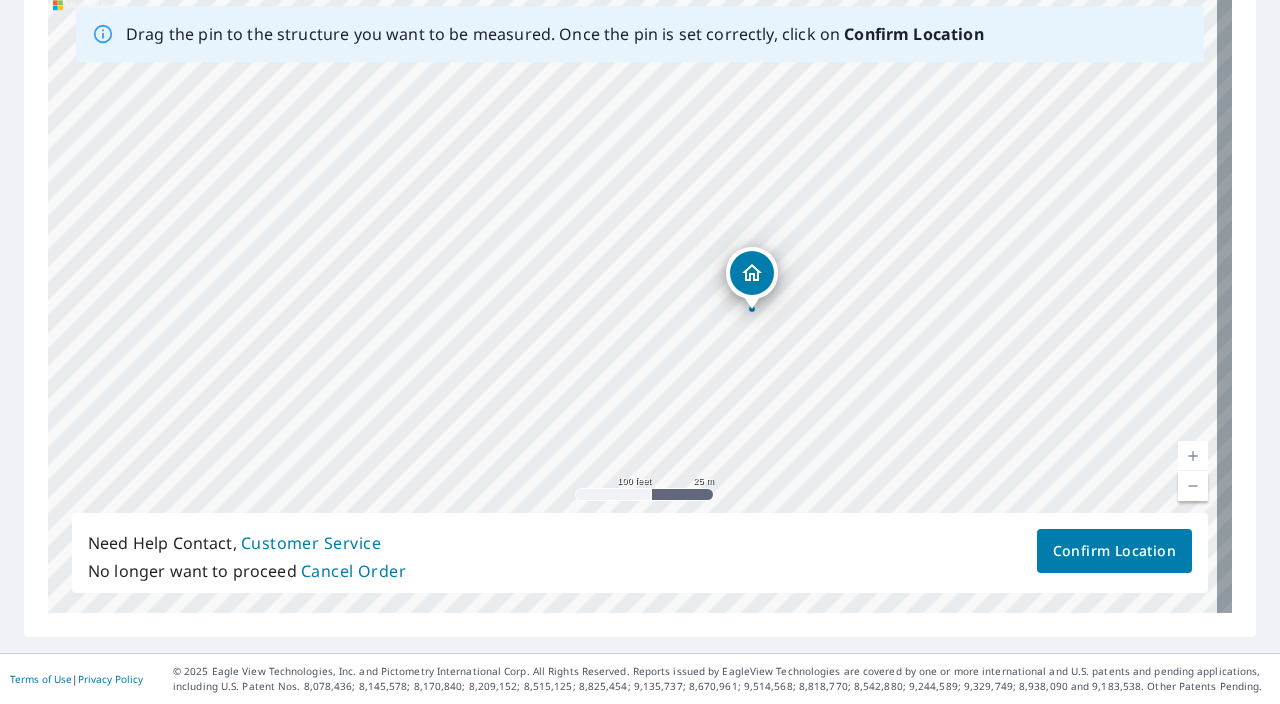 drag, startPoint x: 652, startPoint y: 442, endPoint x: 860, endPoint y: 344, distance: 229.93042 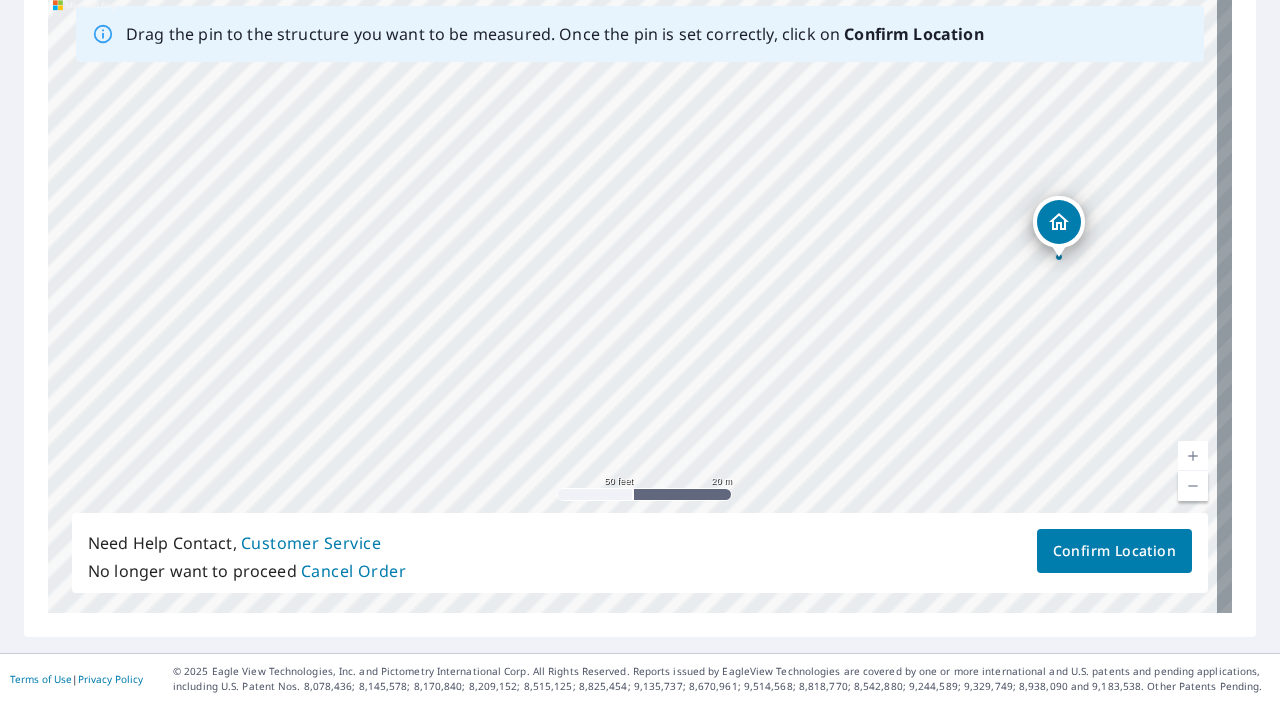 drag, startPoint x: 864, startPoint y: 425, endPoint x: 1049, endPoint y: 368, distance: 193.58203 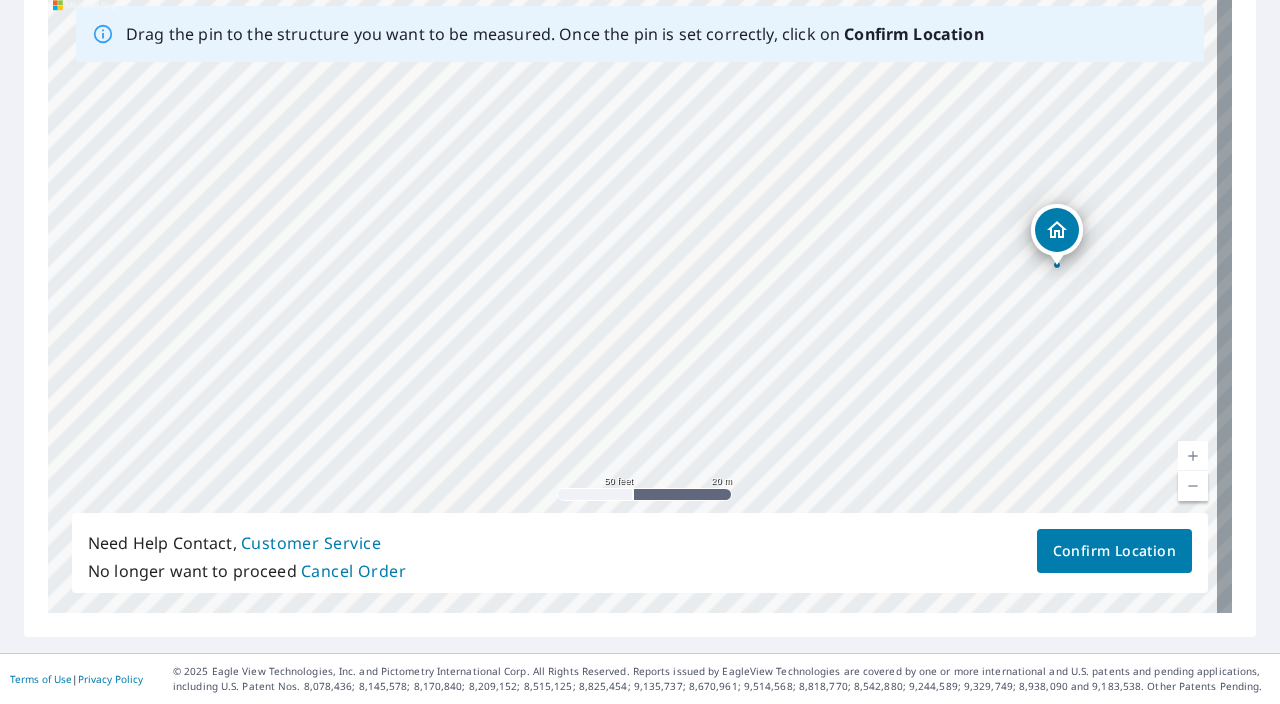 click on "[STREET_ADDRESS]" at bounding box center [640, 299] 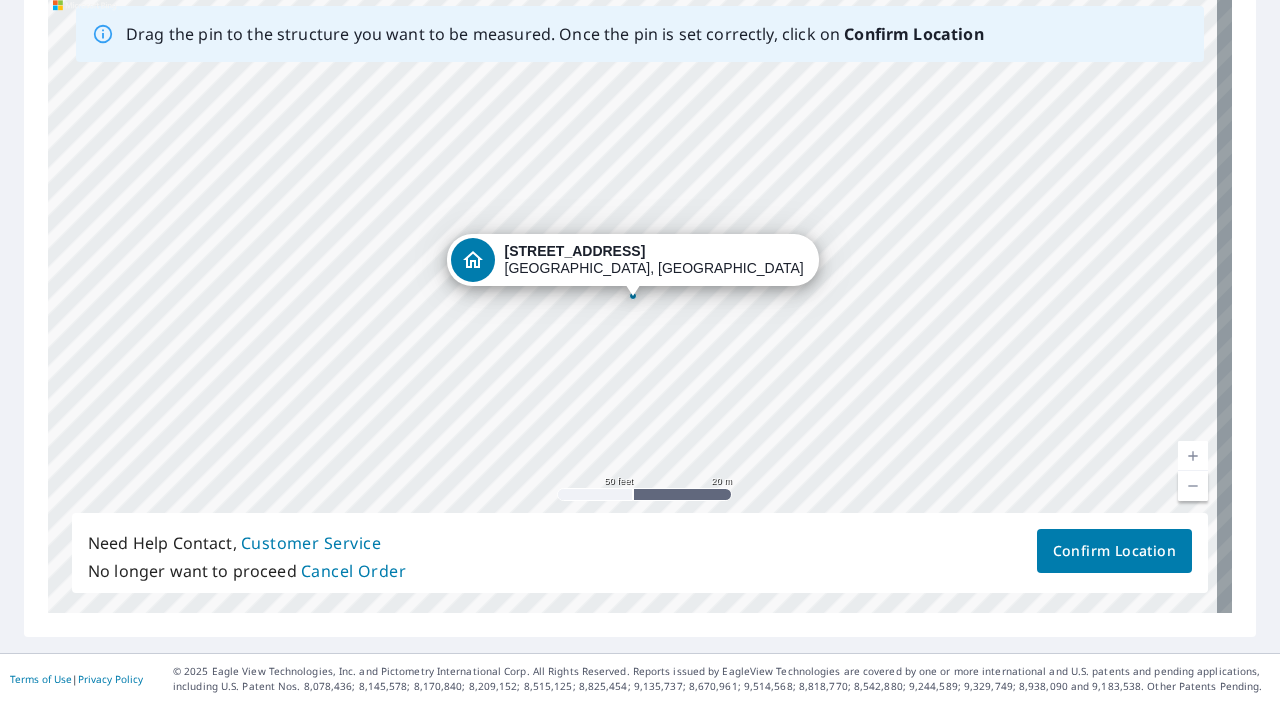 click on "[STREET_ADDRESS]" at bounding box center (640, 299) 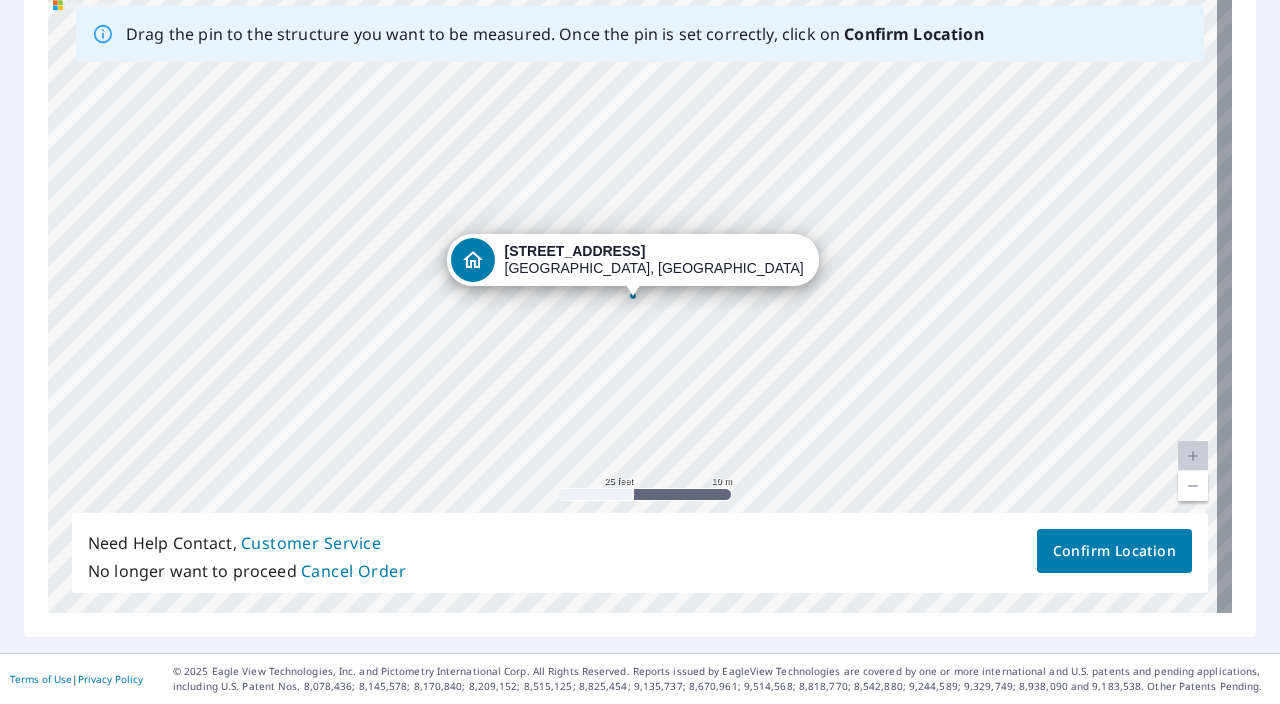 click at bounding box center (1193, 456) 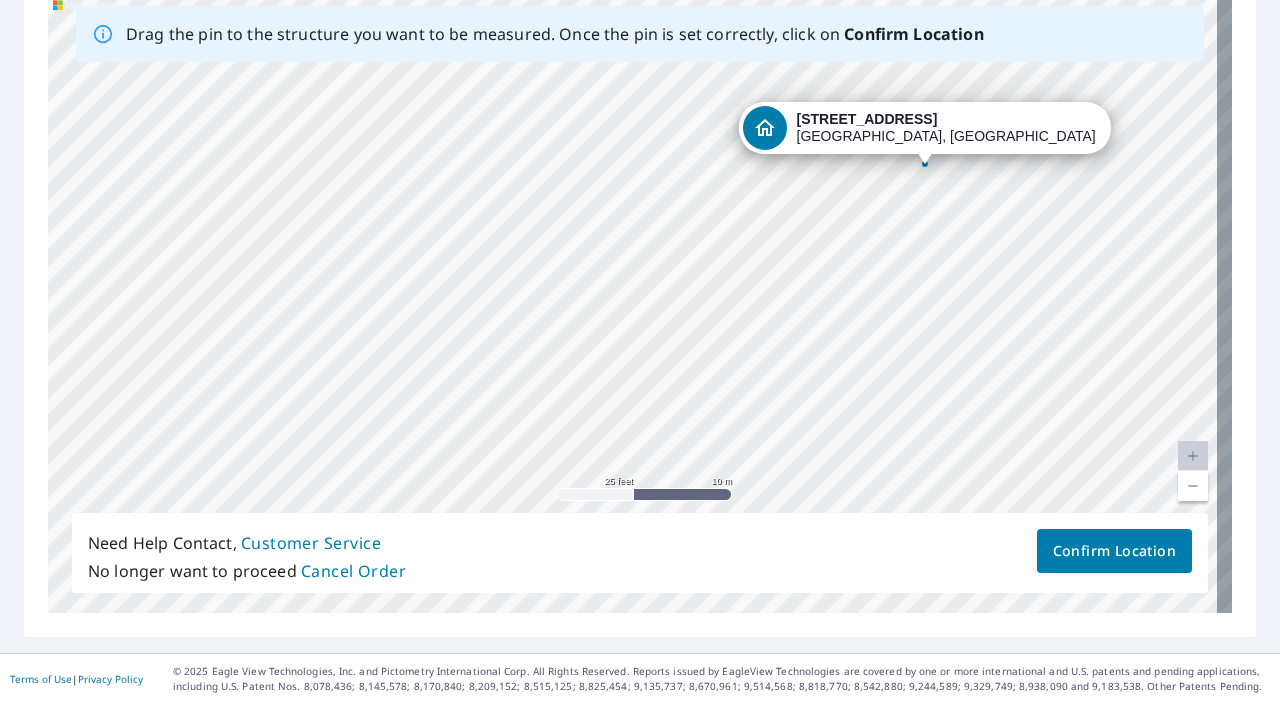 drag, startPoint x: 786, startPoint y: 432, endPoint x: 1078, endPoint y: 300, distance: 320.44968 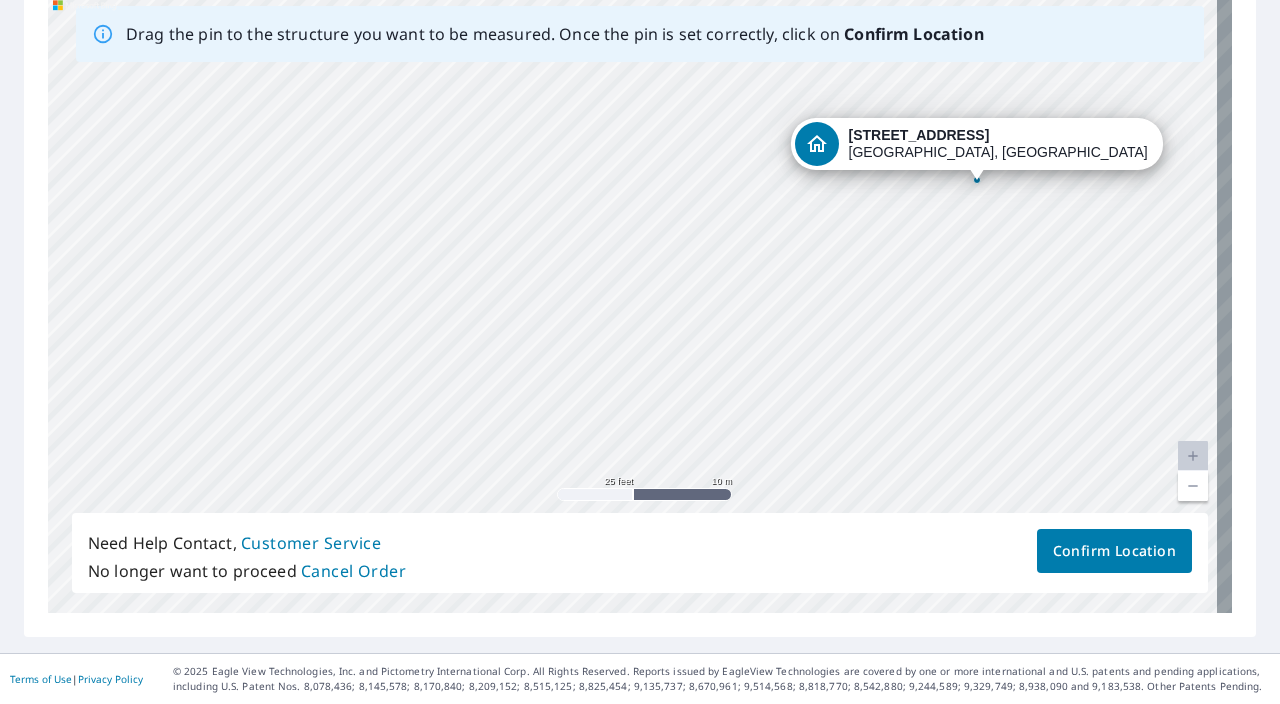 drag, startPoint x: 708, startPoint y: 304, endPoint x: 760, endPoint y: 302, distance: 52.03845 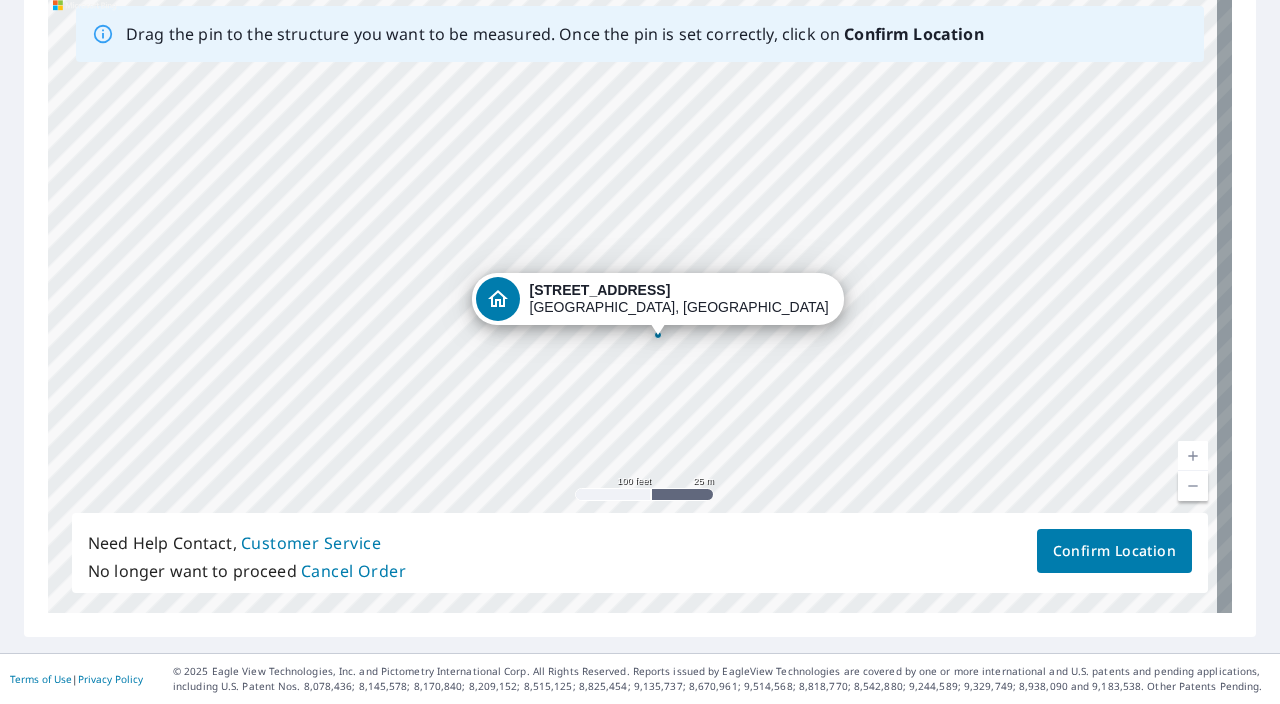 drag, startPoint x: 894, startPoint y: 400, endPoint x: 804, endPoint y: 404, distance: 90.088844 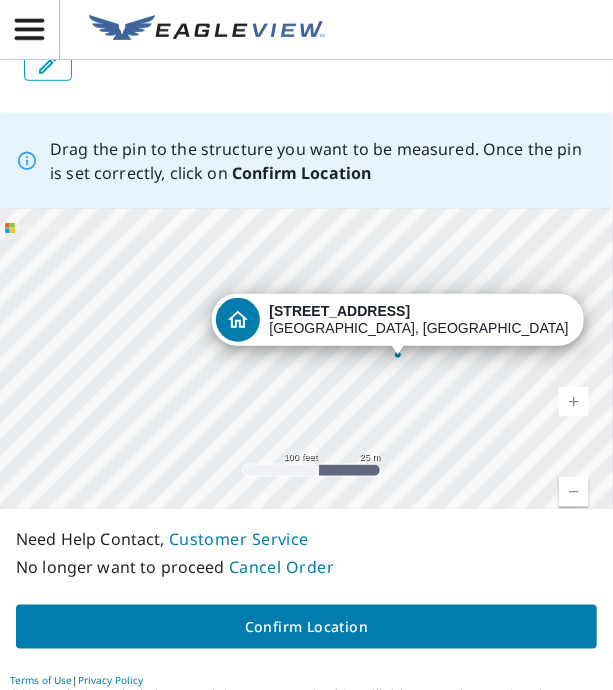 scroll, scrollTop: 320, scrollLeft: 0, axis: vertical 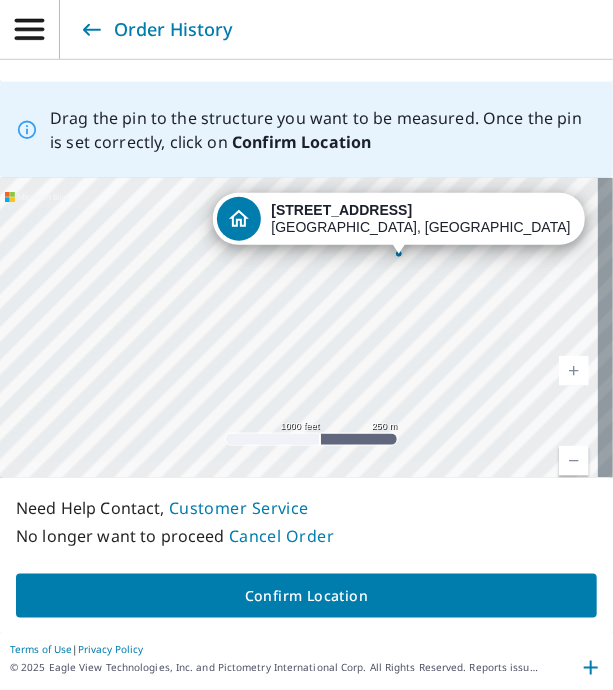 drag, startPoint x: 419, startPoint y: 418, endPoint x: 538, endPoint y: 259, distance: 198.6001 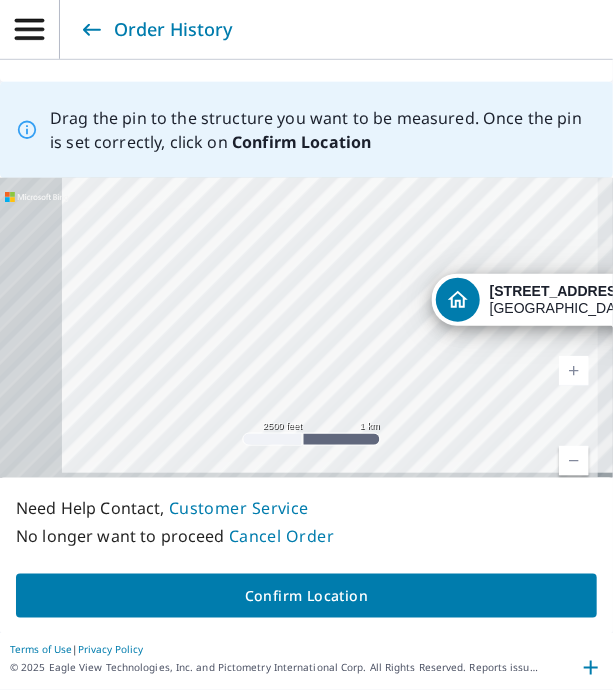 drag, startPoint x: 432, startPoint y: 328, endPoint x: 615, endPoint y: 363, distance: 186.31694 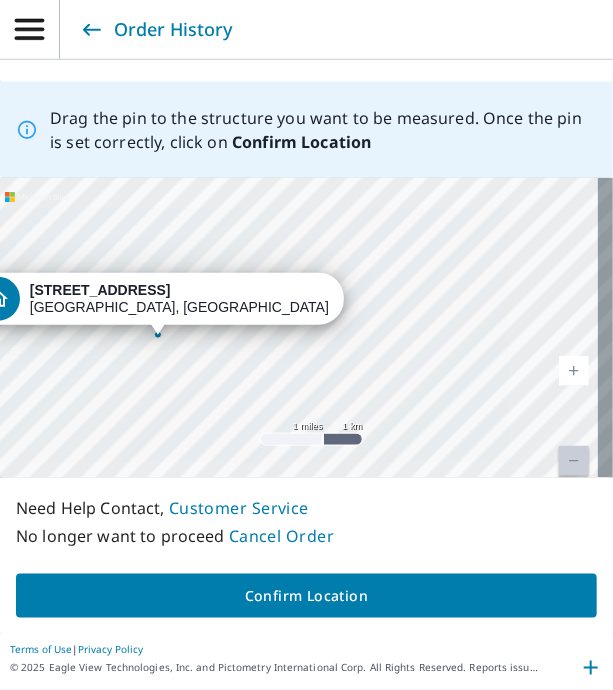 drag, startPoint x: 406, startPoint y: 355, endPoint x: 114, endPoint y: 349, distance: 292.06165 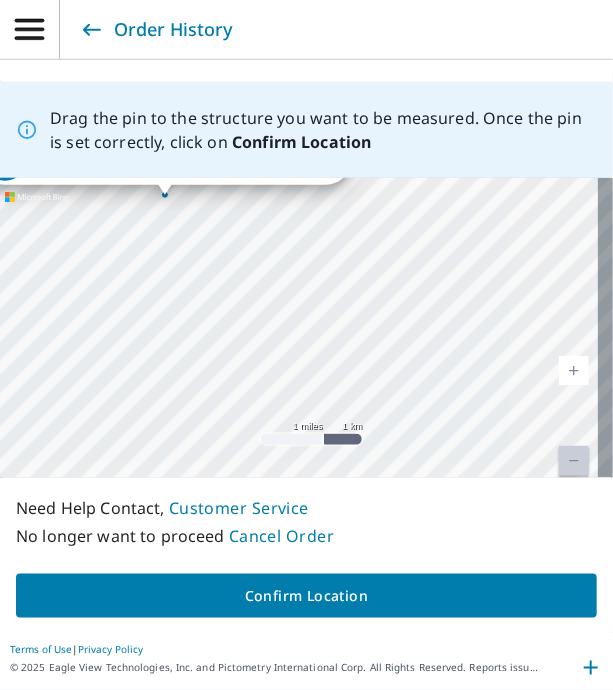 drag, startPoint x: 368, startPoint y: 395, endPoint x: 381, endPoint y: 276, distance: 119.70798 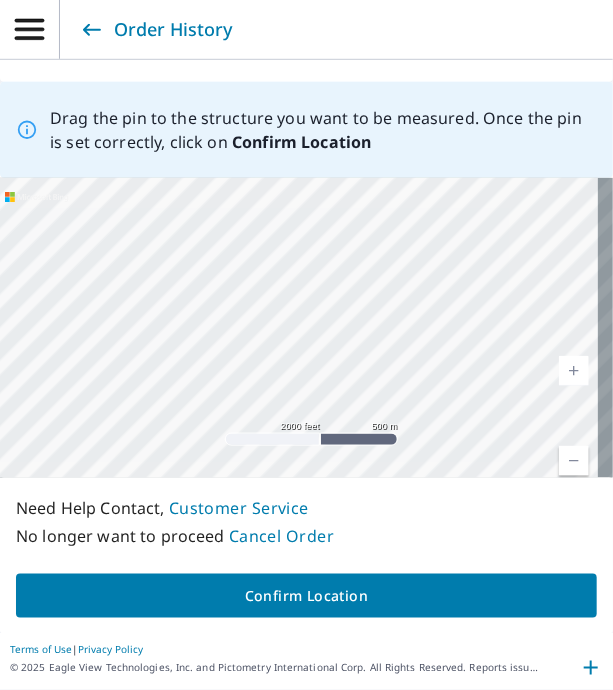 drag, startPoint x: 245, startPoint y: 297, endPoint x: 666, endPoint y: 331, distance: 422.3707 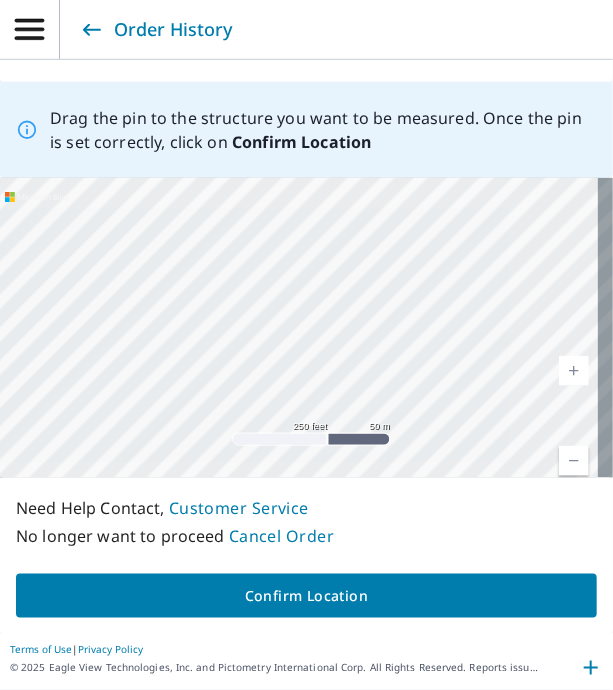 drag, startPoint x: 332, startPoint y: 298, endPoint x: 483, endPoint y: 391, distance: 177.34148 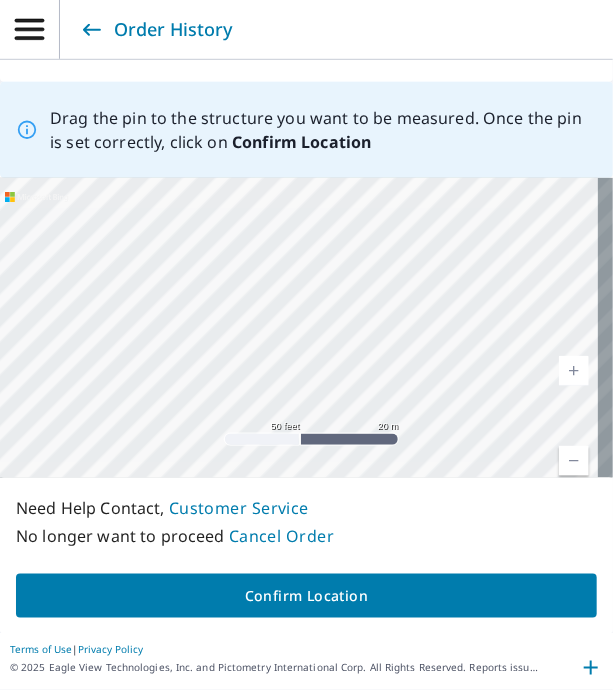 drag, startPoint x: 365, startPoint y: 333, endPoint x: 366, endPoint y: 416, distance: 83.00603 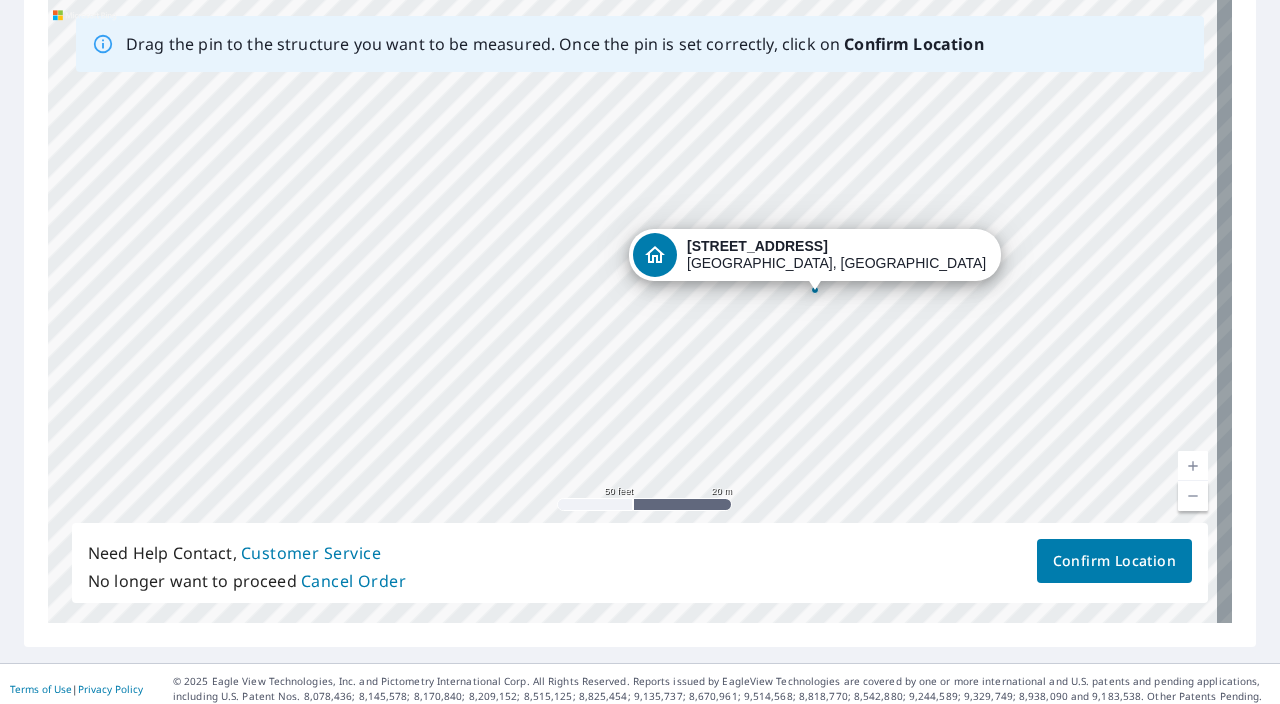 drag, startPoint x: 645, startPoint y: 272, endPoint x: 827, endPoint y: 256, distance: 182.70195 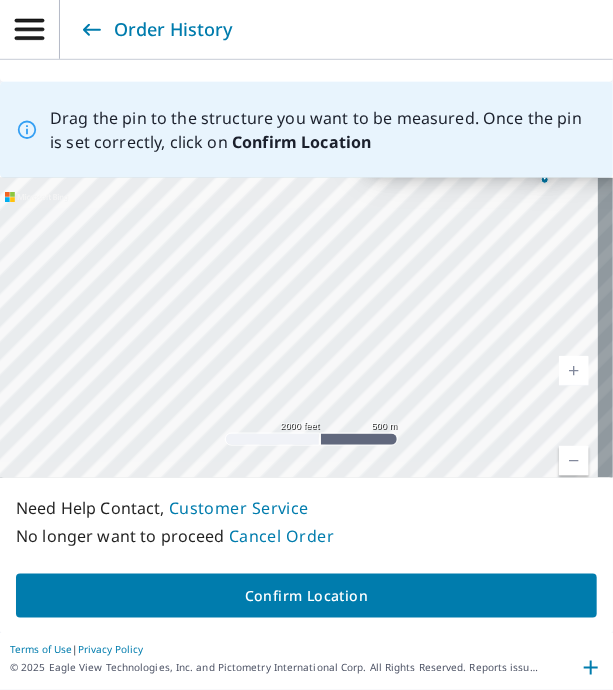 drag, startPoint x: 294, startPoint y: 369, endPoint x: 540, endPoint y: 173, distance: 314.53458 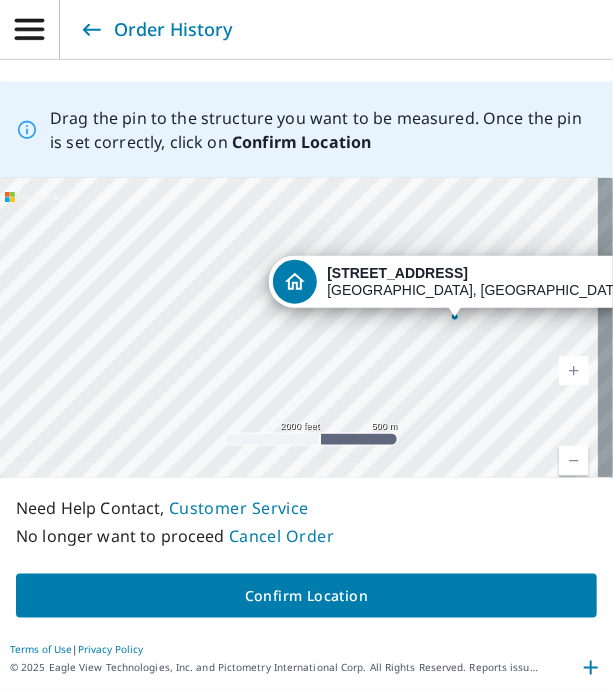 click on "[STREET_ADDRESS]" at bounding box center (306, 328) 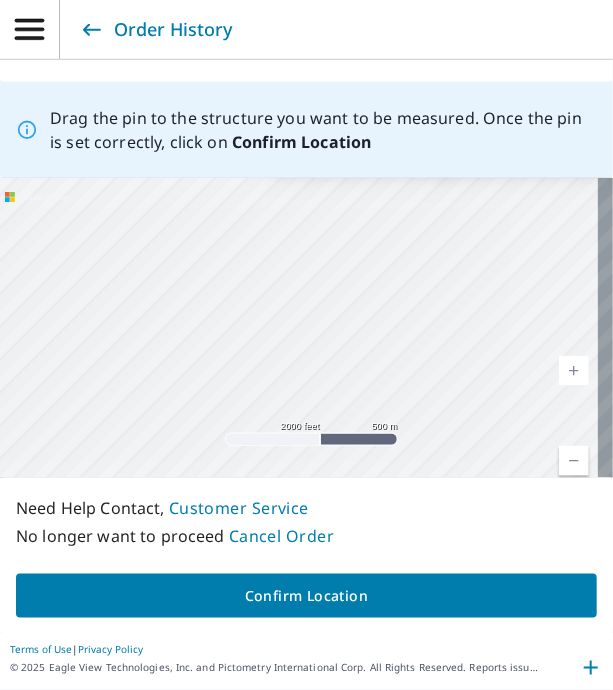 drag, startPoint x: 472, startPoint y: 401, endPoint x: 460, endPoint y: 218, distance: 183.39302 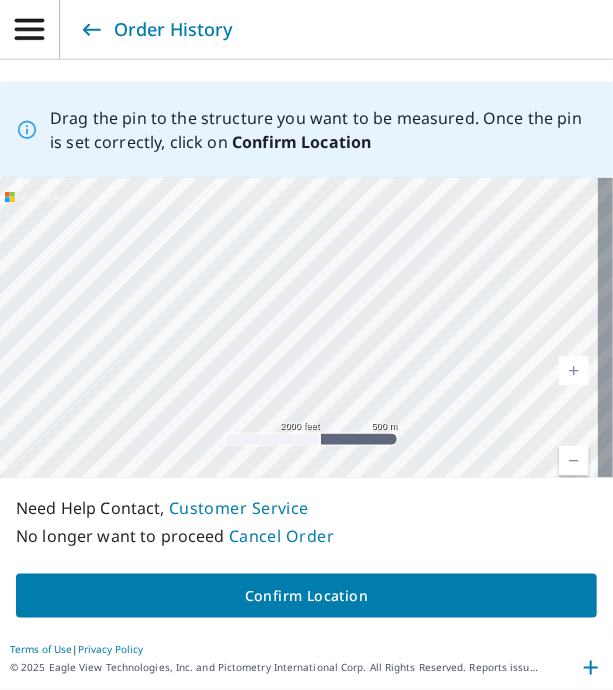 drag, startPoint x: 447, startPoint y: 355, endPoint x: 511, endPoint y: 323, distance: 71.55418 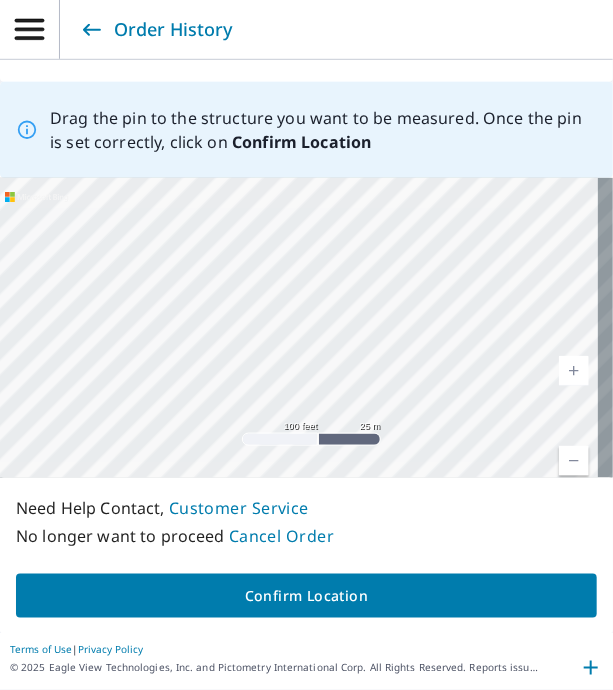 drag, startPoint x: 400, startPoint y: 386, endPoint x: 430, endPoint y: 255, distance: 134.39122 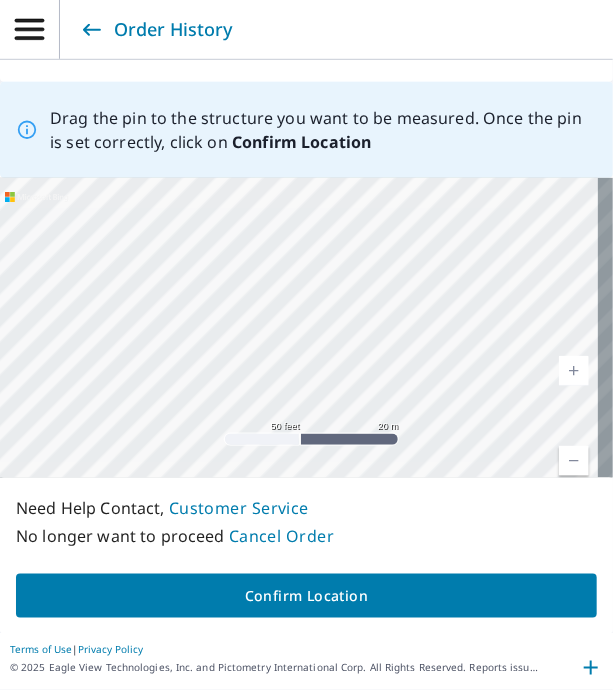 click on "[STREET_ADDRESS]" at bounding box center (306, 328) 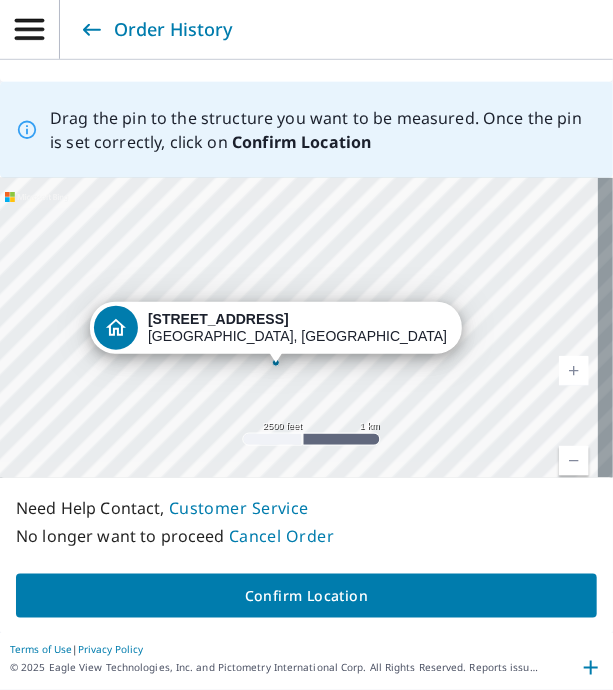 drag, startPoint x: 306, startPoint y: 241, endPoint x: 276, endPoint y: 368, distance: 130.49521 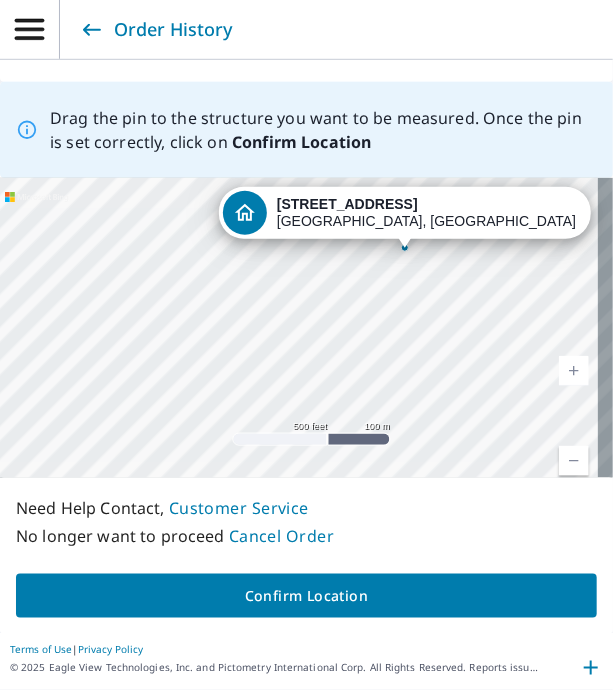 drag, startPoint x: 370, startPoint y: 301, endPoint x: 350, endPoint y: 485, distance: 185.08377 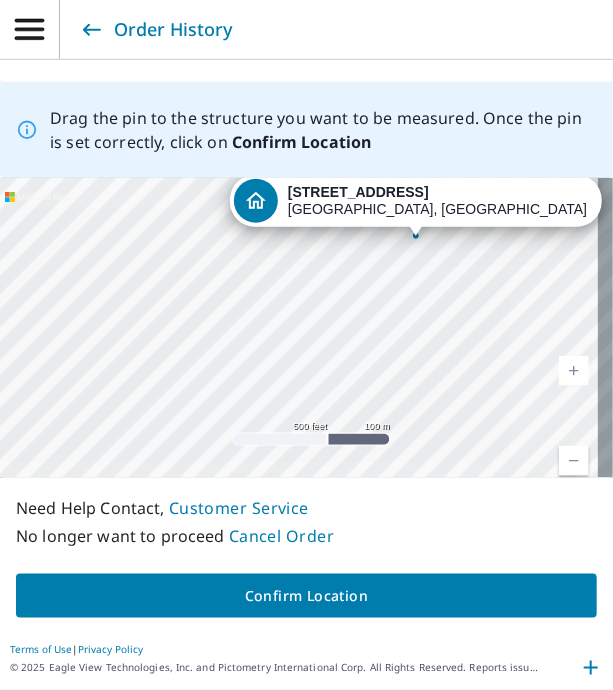 click on "[STREET_ADDRESS]" at bounding box center [306, 328] 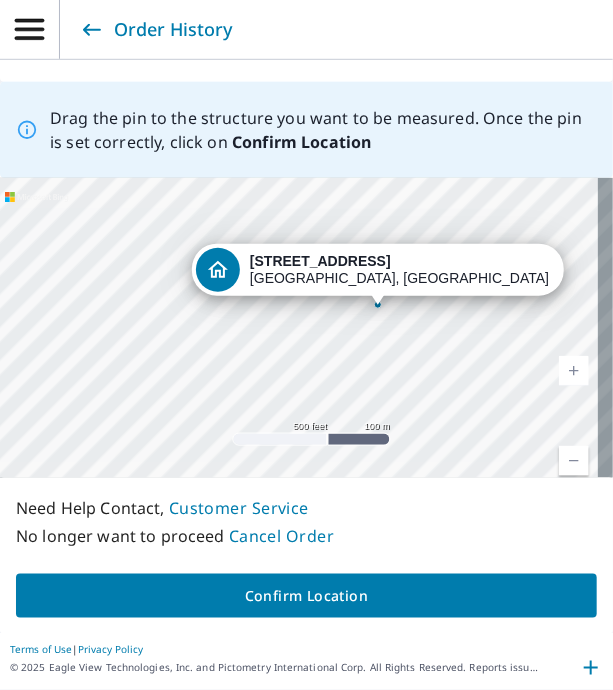 drag, startPoint x: 407, startPoint y: 218, endPoint x: 368, endPoint y: 287, distance: 79.25907 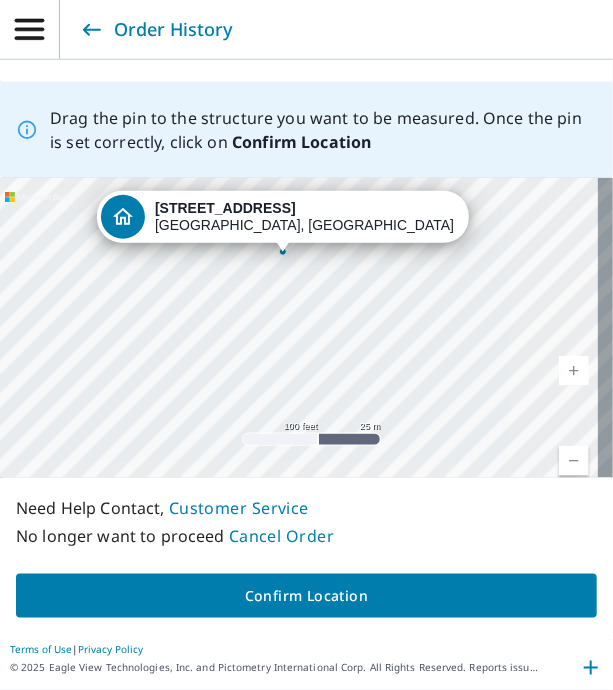 drag, startPoint x: 217, startPoint y: 284, endPoint x: 426, endPoint y: 359, distance: 222.04955 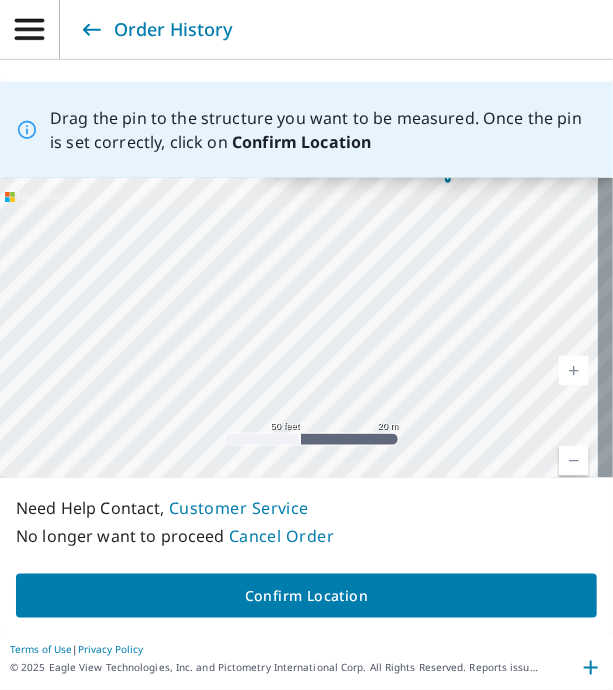 drag, startPoint x: 289, startPoint y: 353, endPoint x: 617, endPoint y: 377, distance: 328.87686 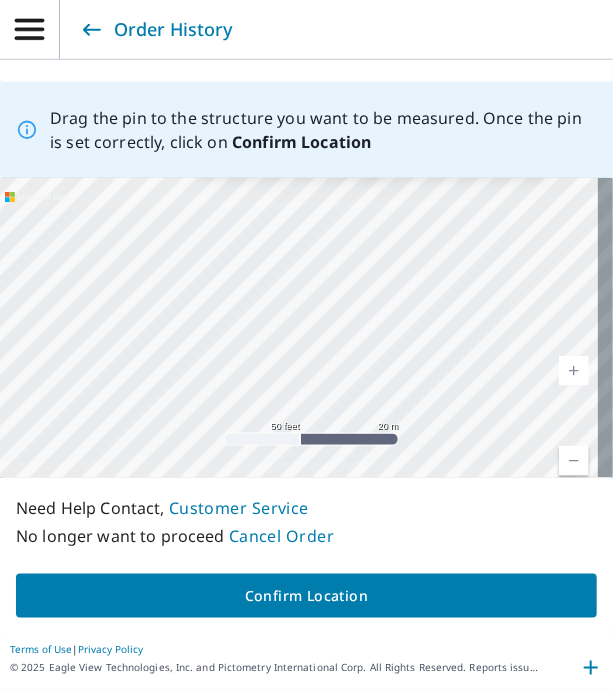 click on "[STREET_ADDRESS]" at bounding box center [306, 328] 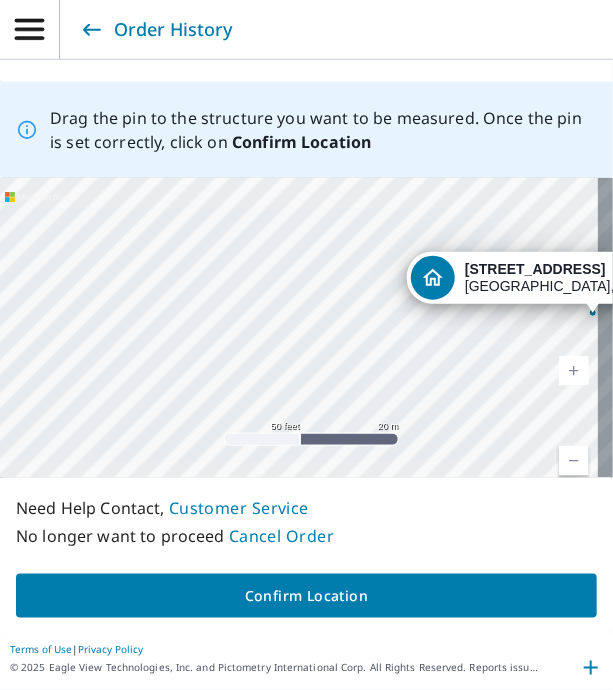 drag, startPoint x: 299, startPoint y: 347, endPoint x: 510, endPoint y: 471, distance: 244.73863 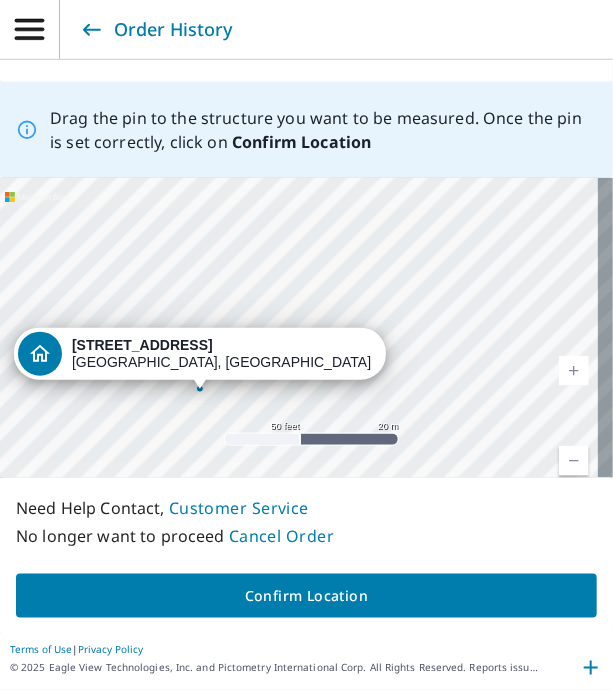 drag, startPoint x: 567, startPoint y: 265, endPoint x: 173, endPoint y: 353, distance: 403.70782 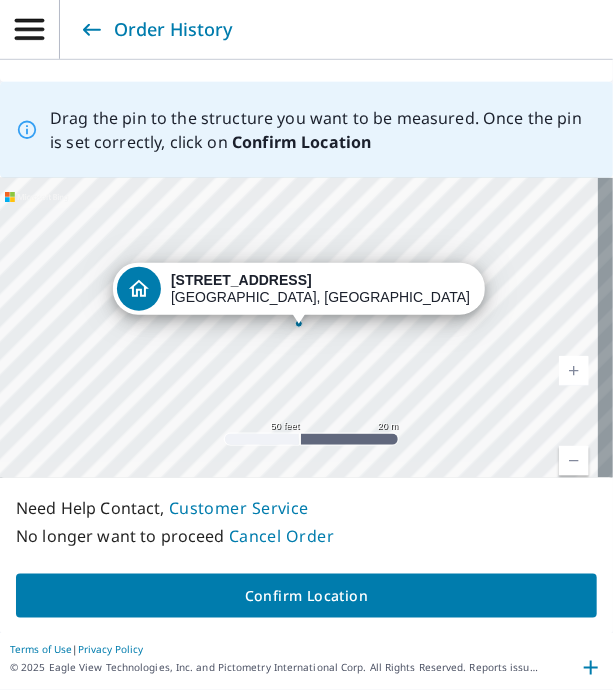 click on "Confirm Location" at bounding box center [306, 596] 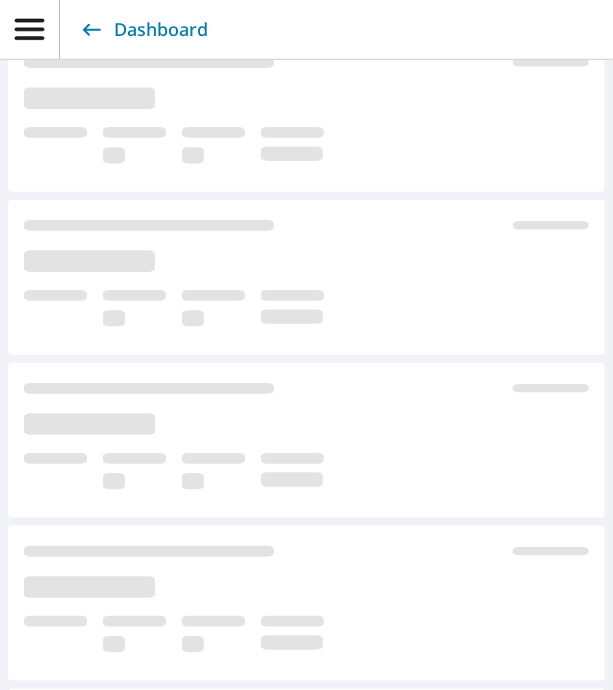 scroll, scrollTop: 658, scrollLeft: 0, axis: vertical 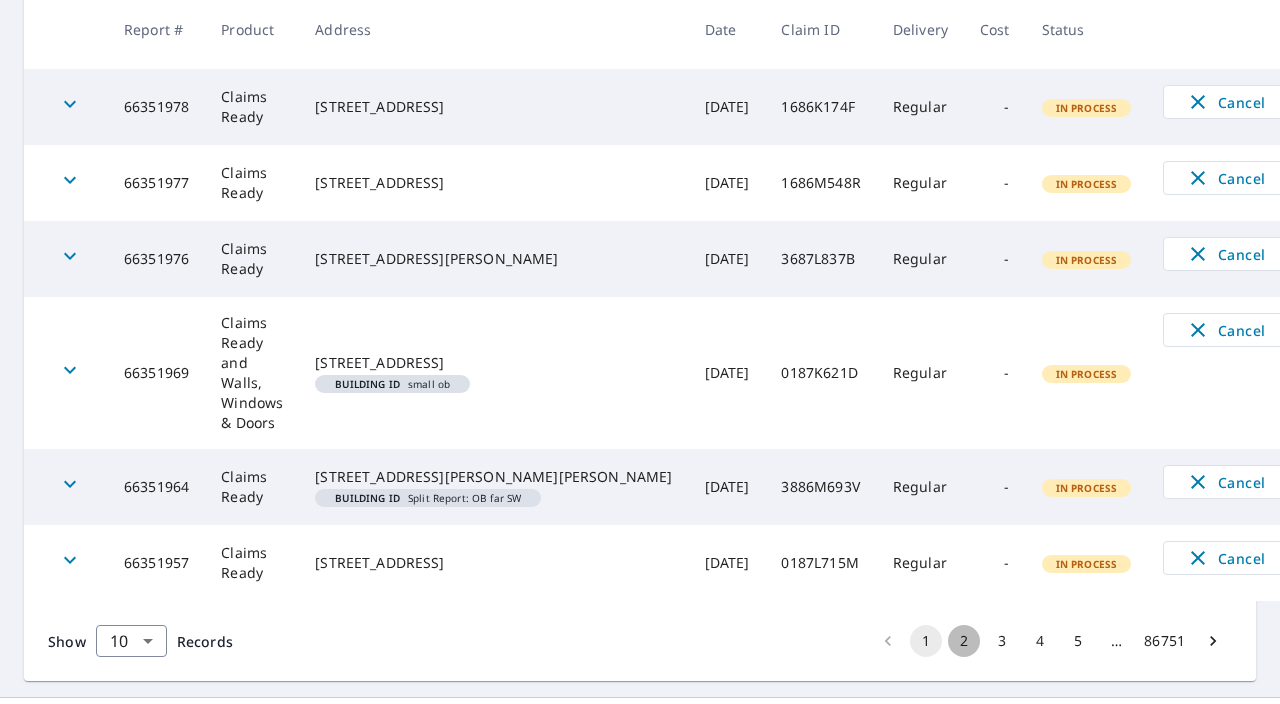 click on "2" at bounding box center [964, 641] 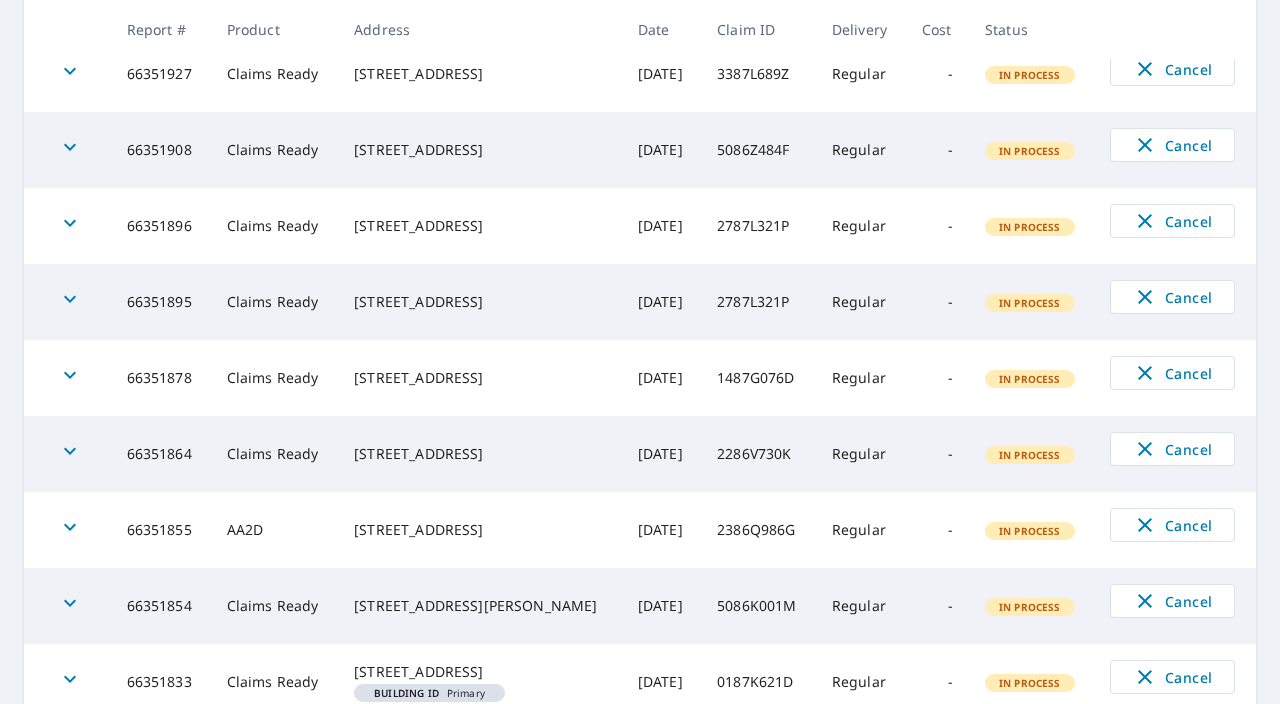 scroll, scrollTop: 700, scrollLeft: 0, axis: vertical 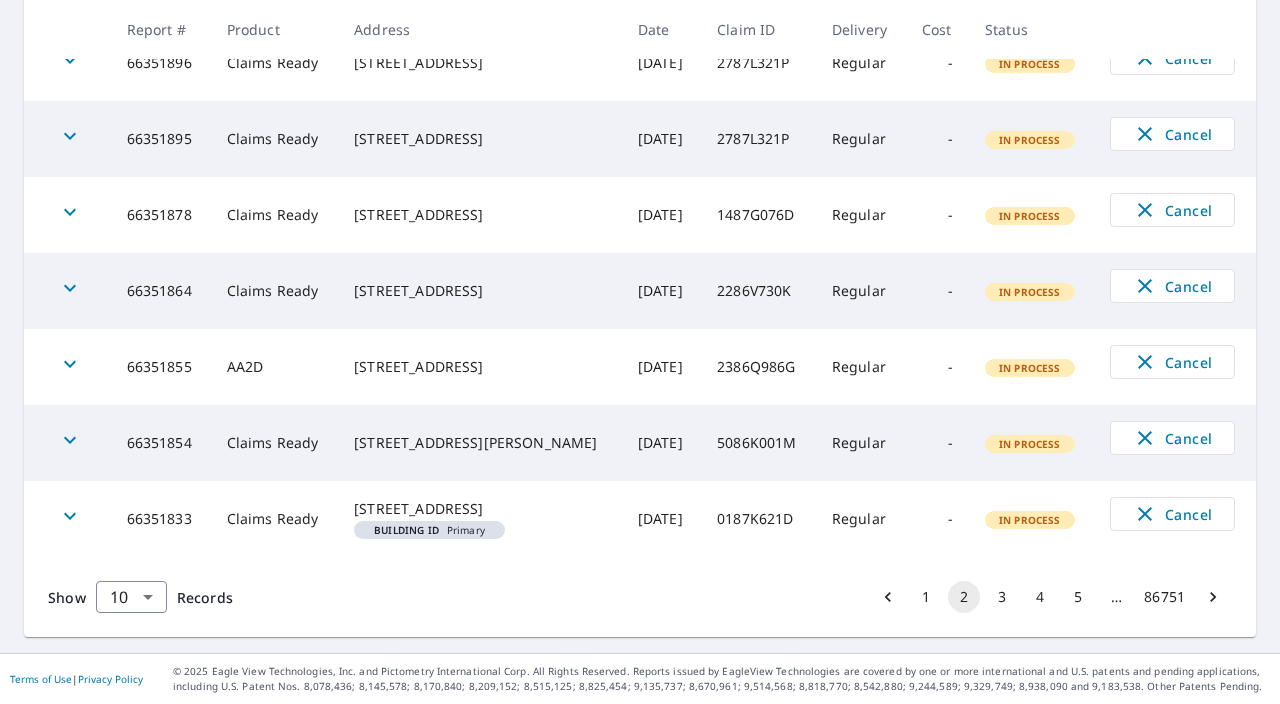 click on "3" at bounding box center (1002, 597) 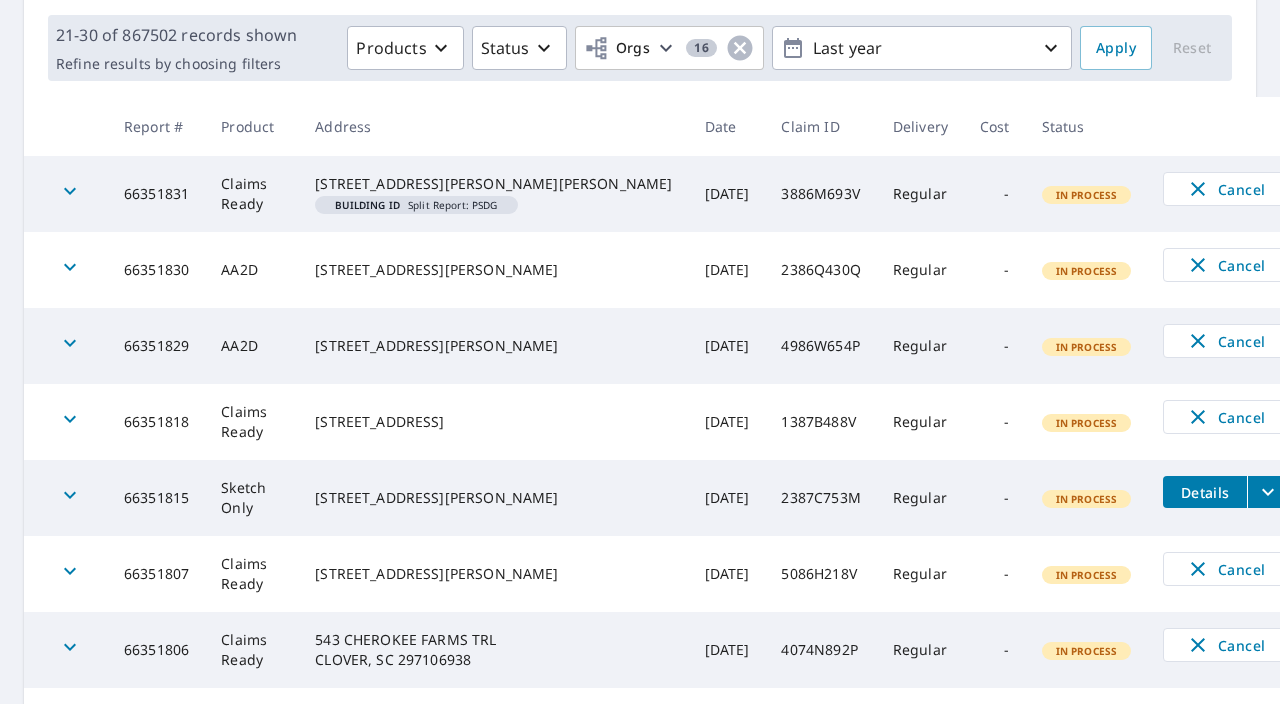 scroll, scrollTop: 0, scrollLeft: 0, axis: both 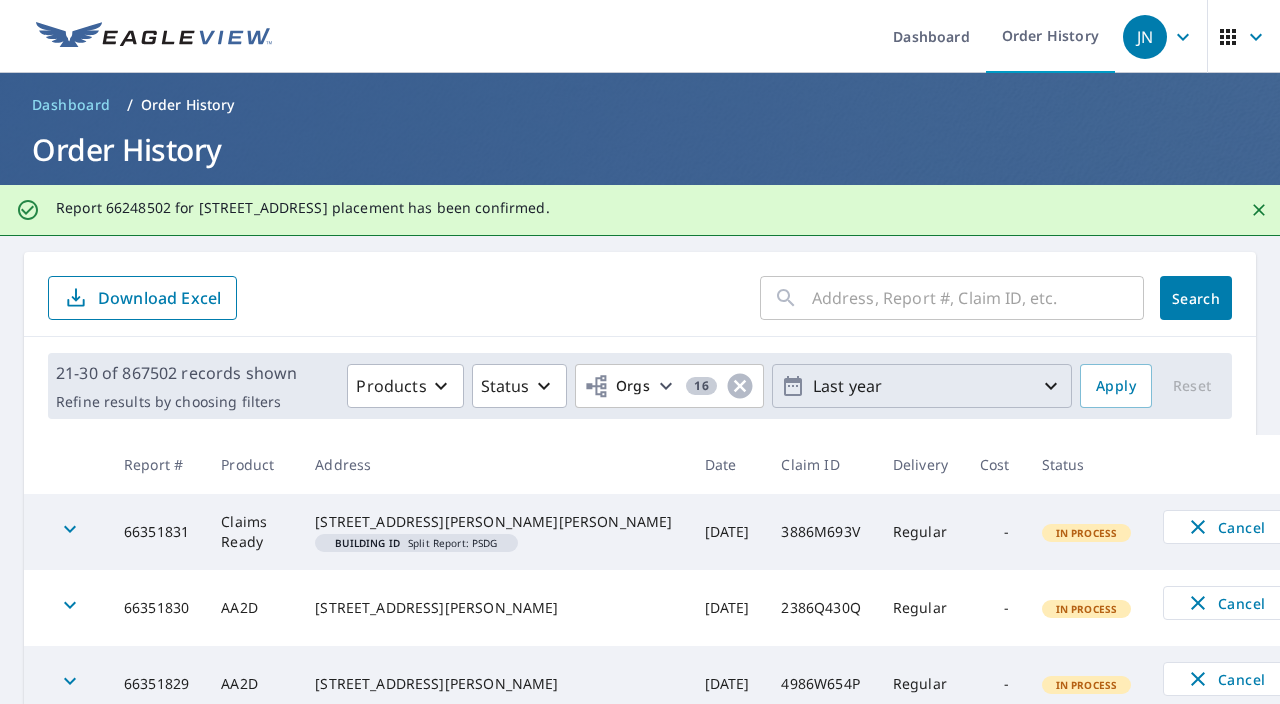 click on "Last year" at bounding box center (922, 386) 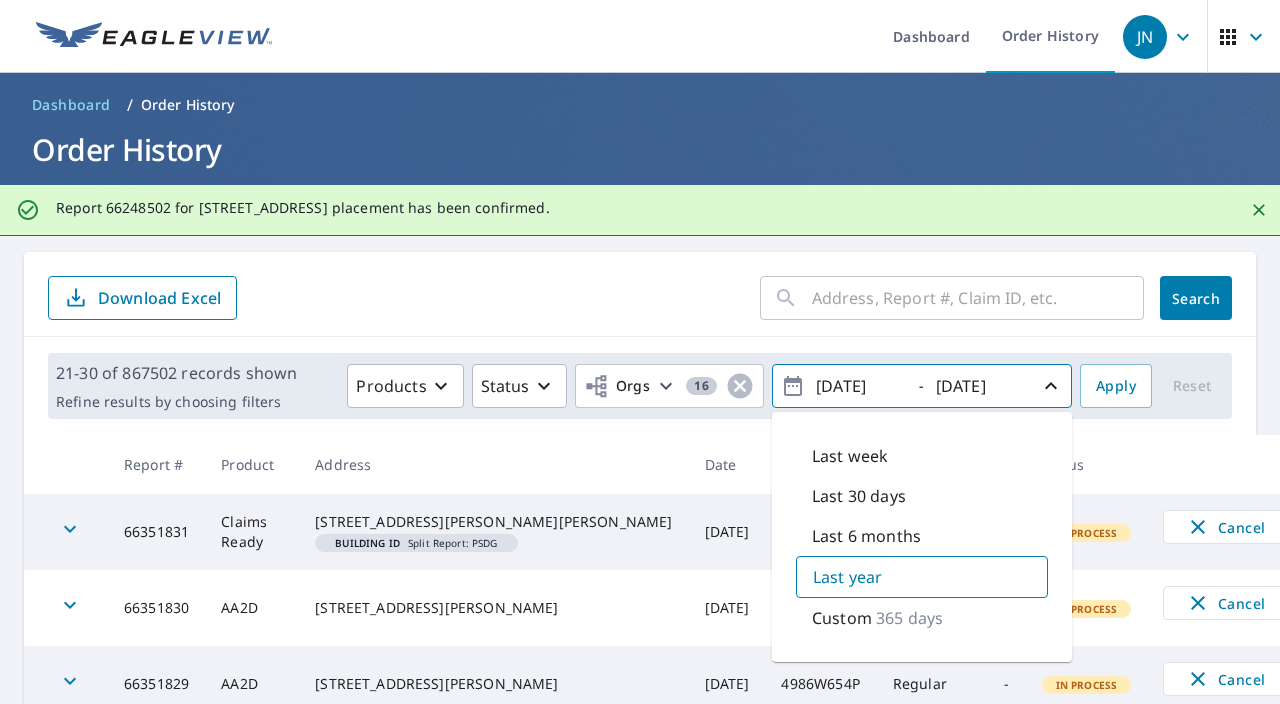 click on "Last week" at bounding box center [922, 456] 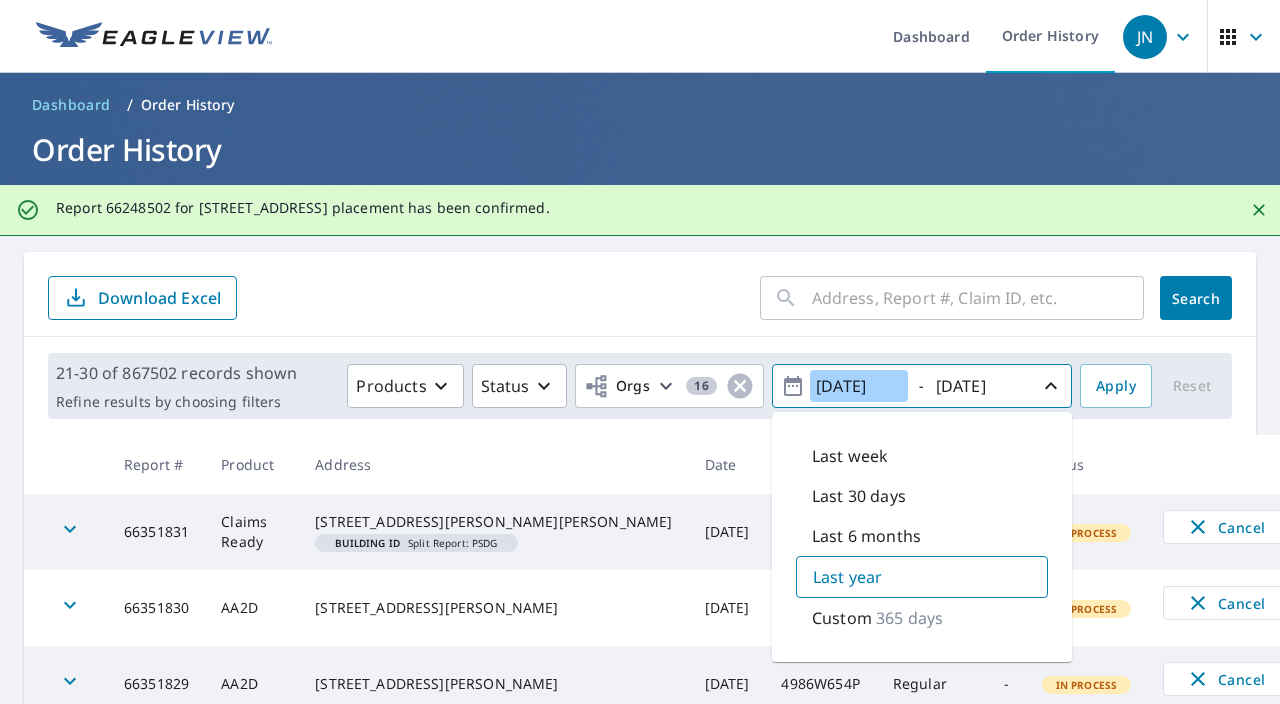 type on "2025/07/04" 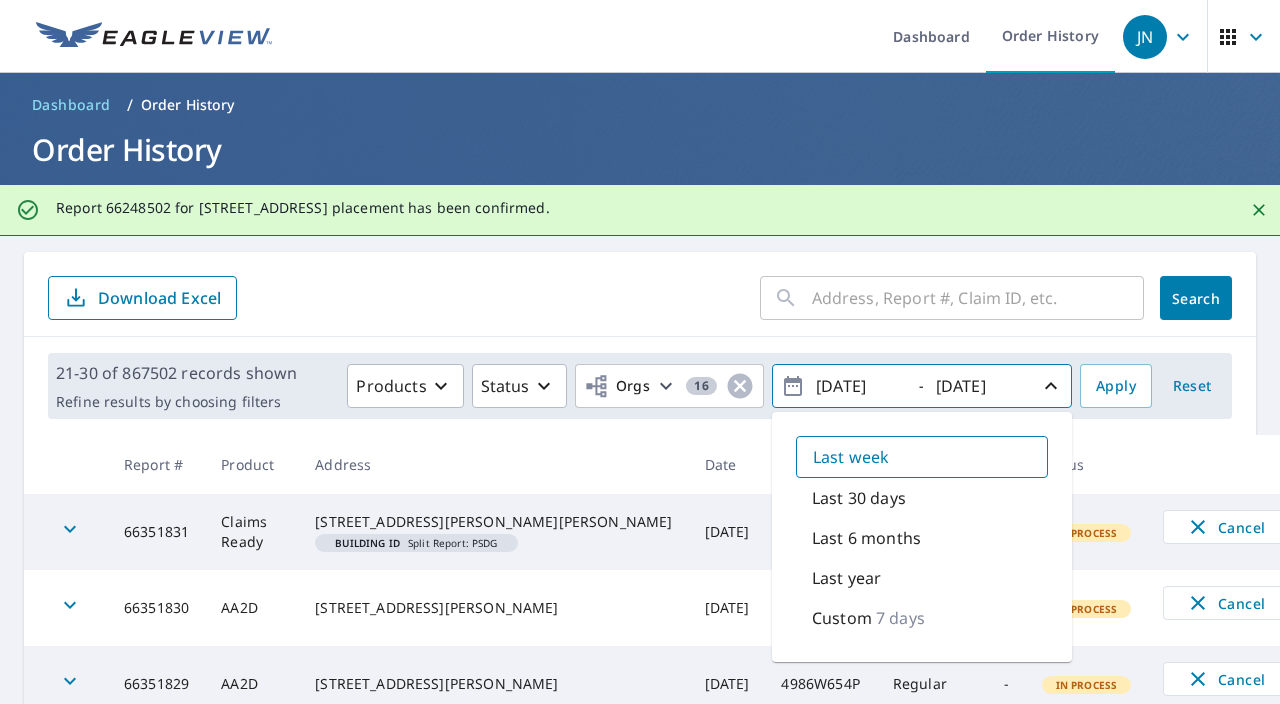 click on "Last week" at bounding box center [922, 457] 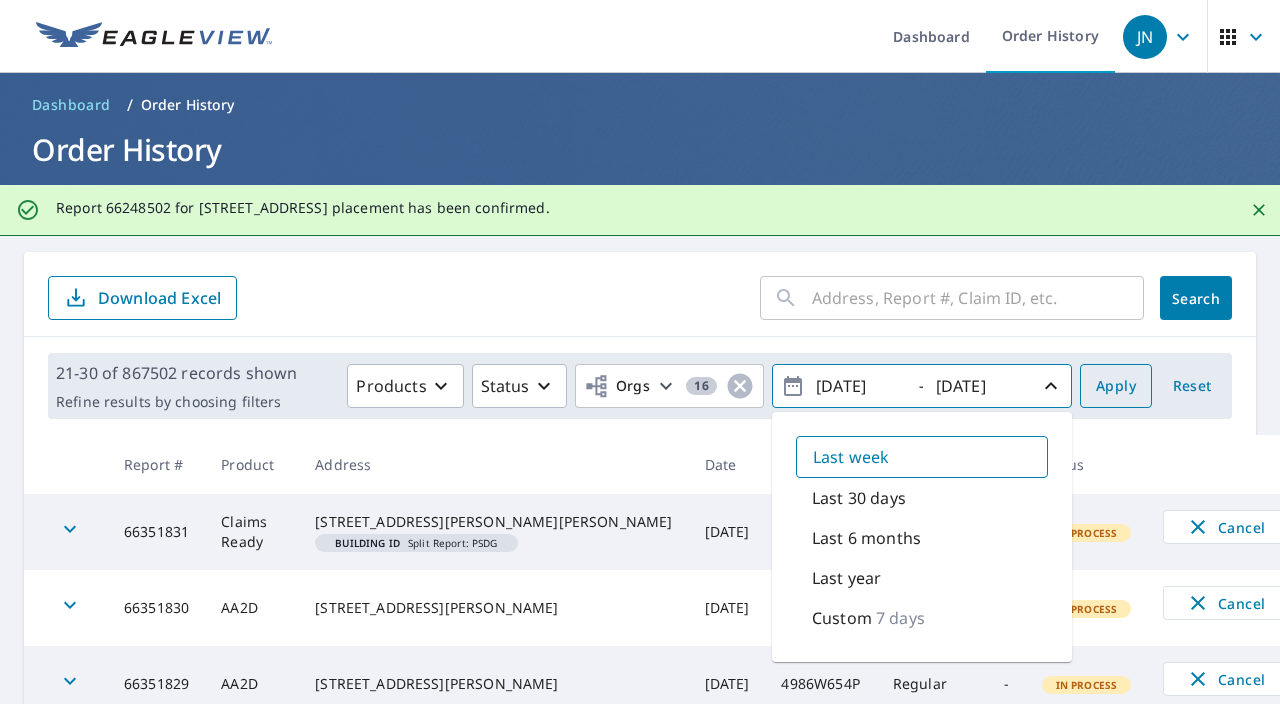 click on "Apply" at bounding box center [1116, 386] 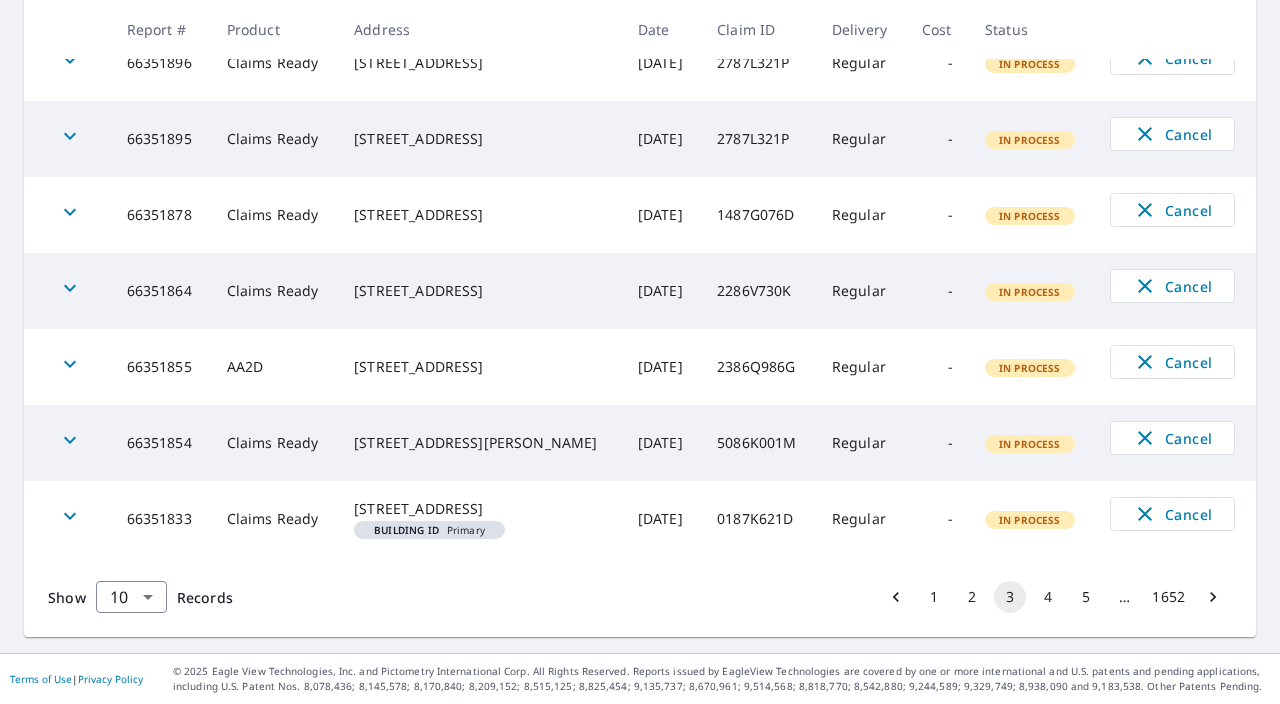 scroll, scrollTop: 0, scrollLeft: 0, axis: both 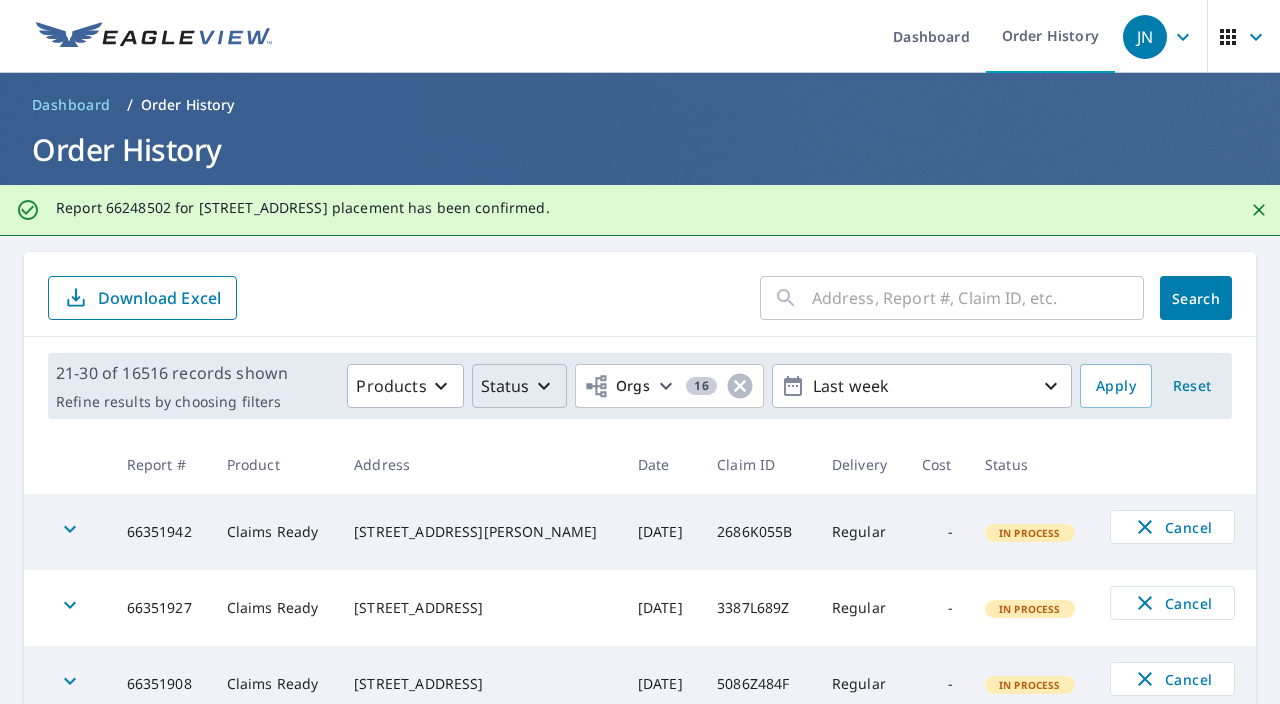 click on "Status" at bounding box center [505, 386] 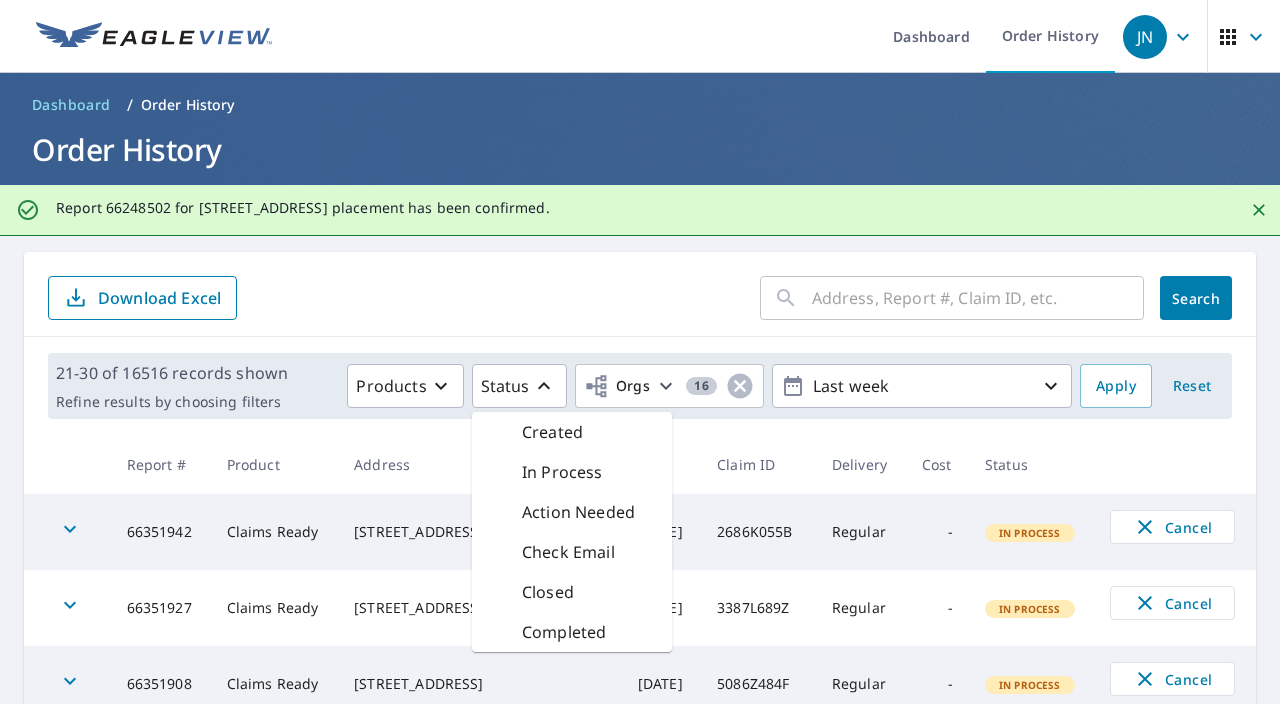 click on "In Process" at bounding box center [562, 472] 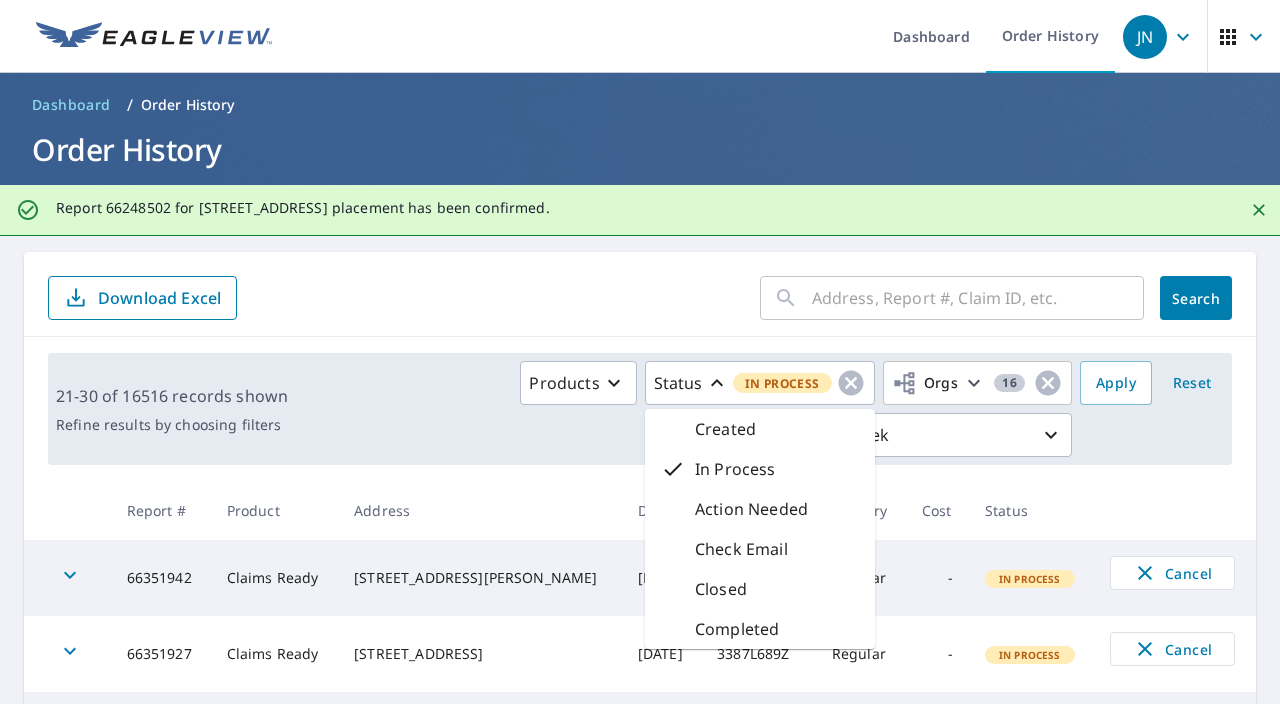 click on "21-30 of 16516 records shown Refine results by choosing filters Products Status In Process Created In Process Action Needed Check Email Closed Completed Orgs 16 Last week Apply Reset" at bounding box center (640, 409) 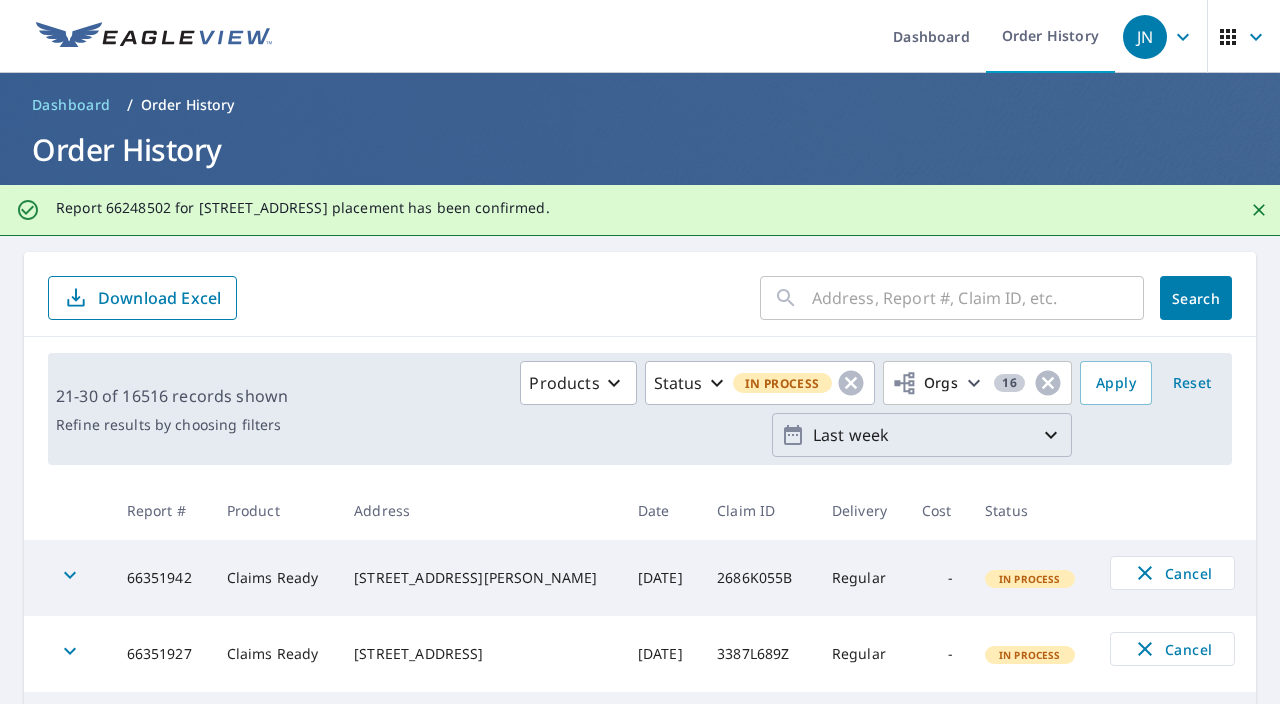 click on "Last week" at bounding box center (922, 435) 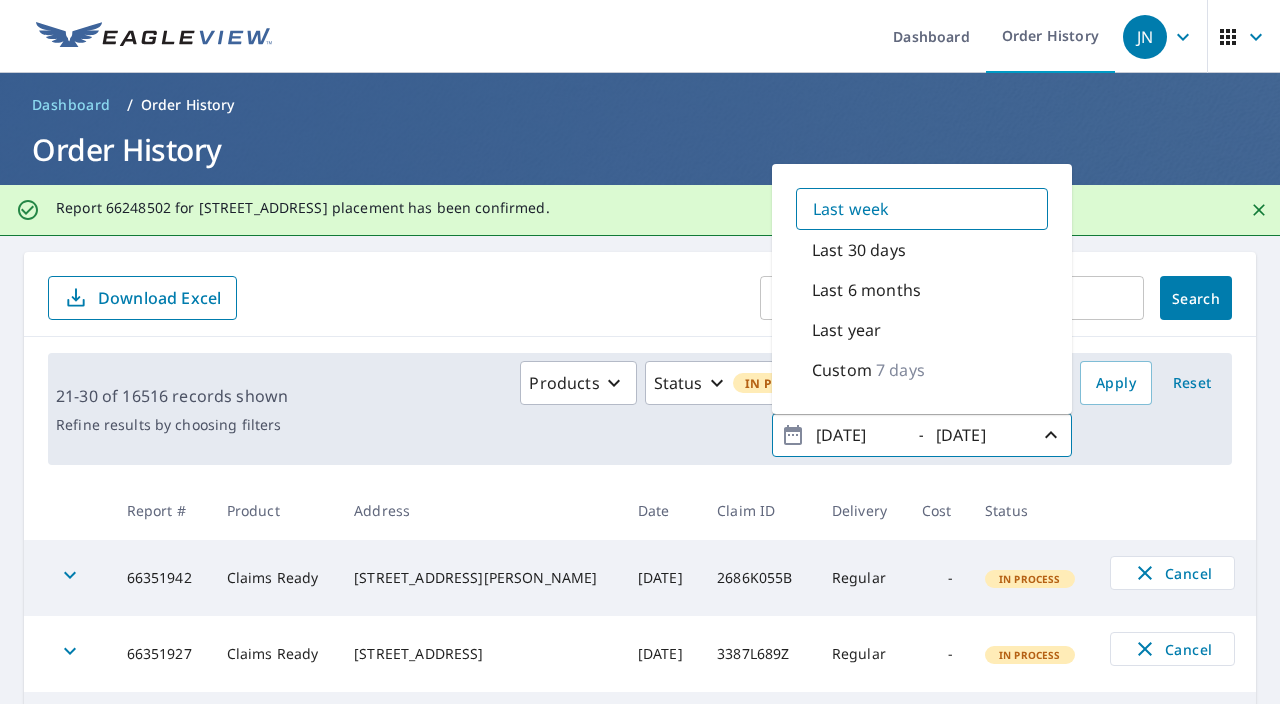 click on "Products Status In Process Orgs 16 2025/07/04 - 2025/07/11 Last week Last 30 days Last 6 months Last year Custom 7 days Apply Reset" at bounding box center [760, 409] 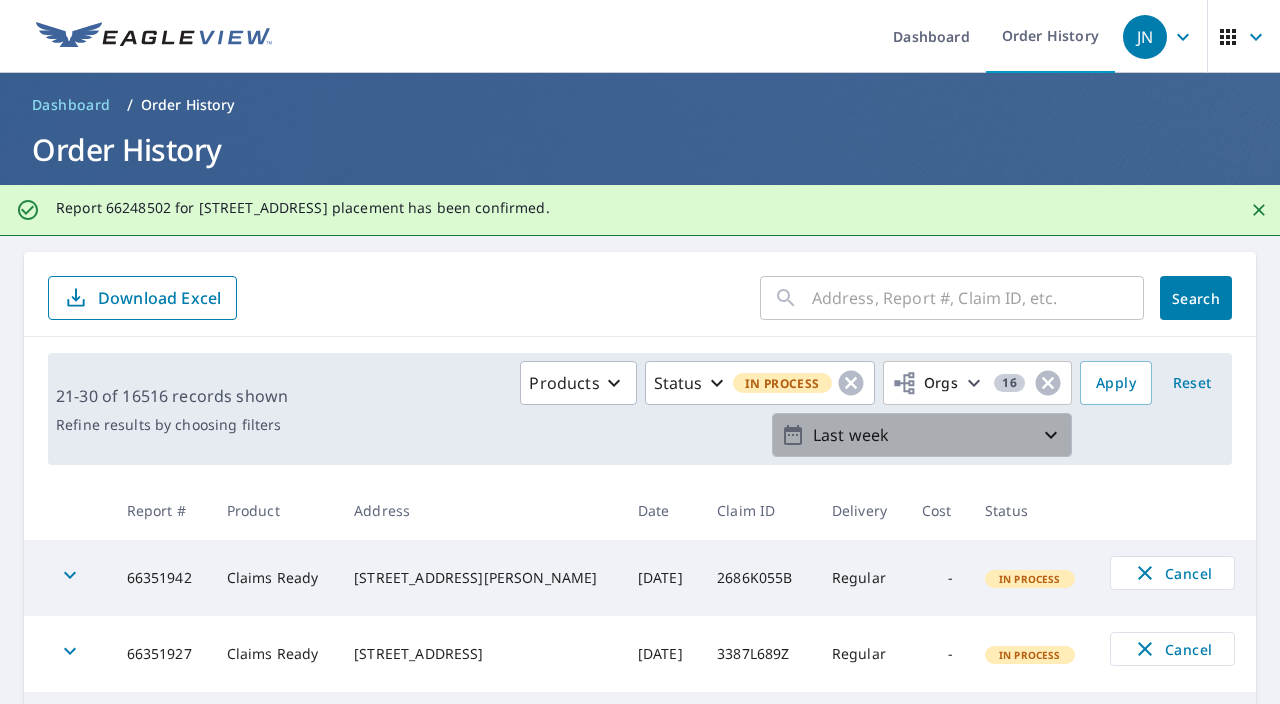 click on "Last week" at bounding box center (922, 435) 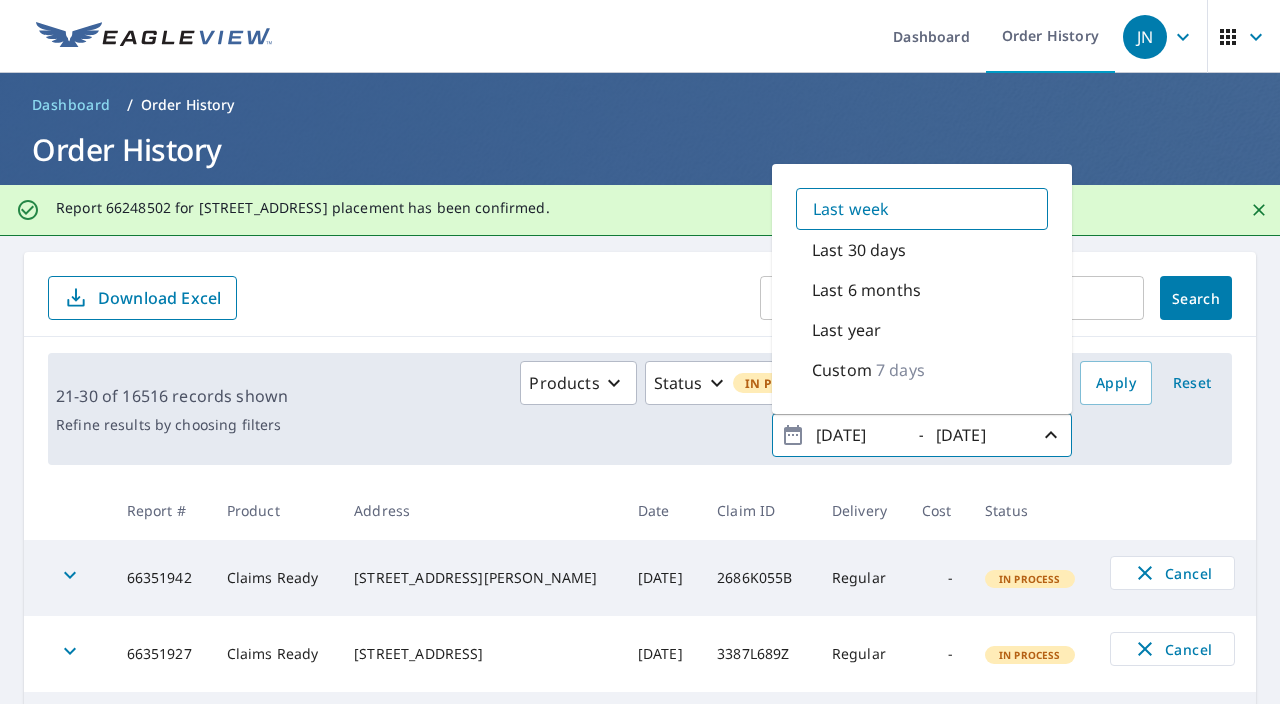 click on "7 days" at bounding box center (900, 370) 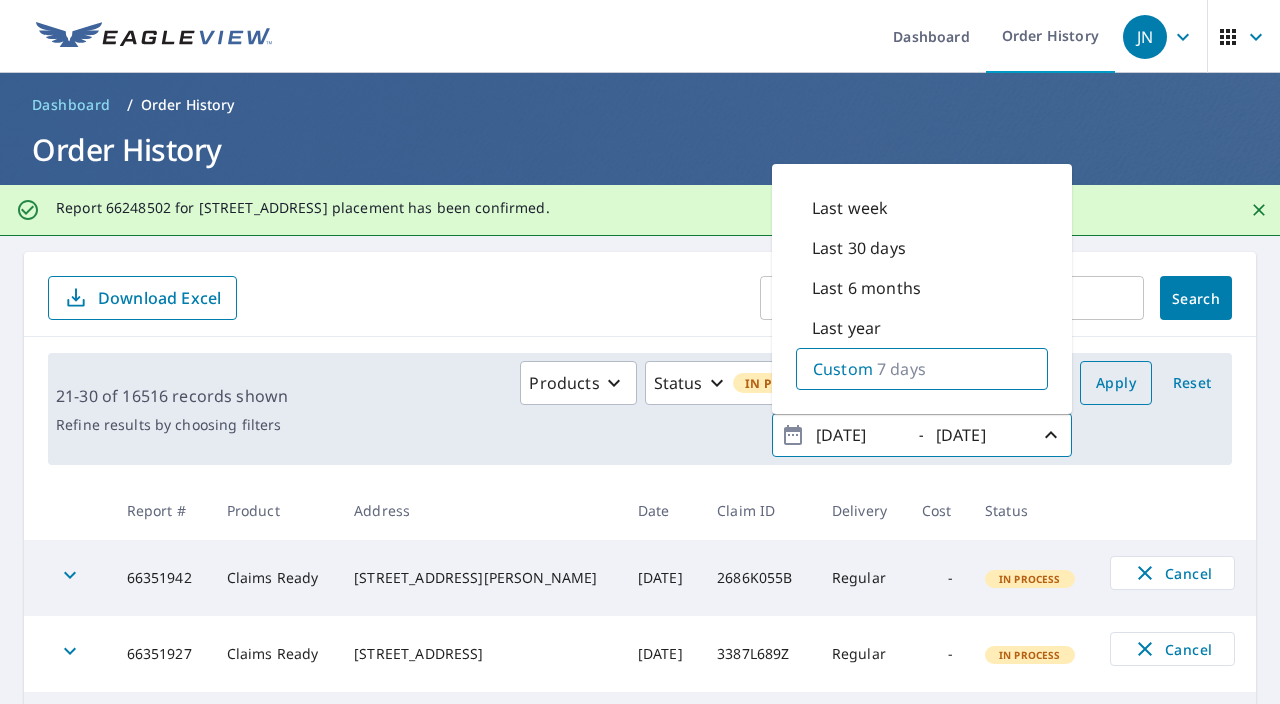 click on "Apply" at bounding box center (1116, 383) 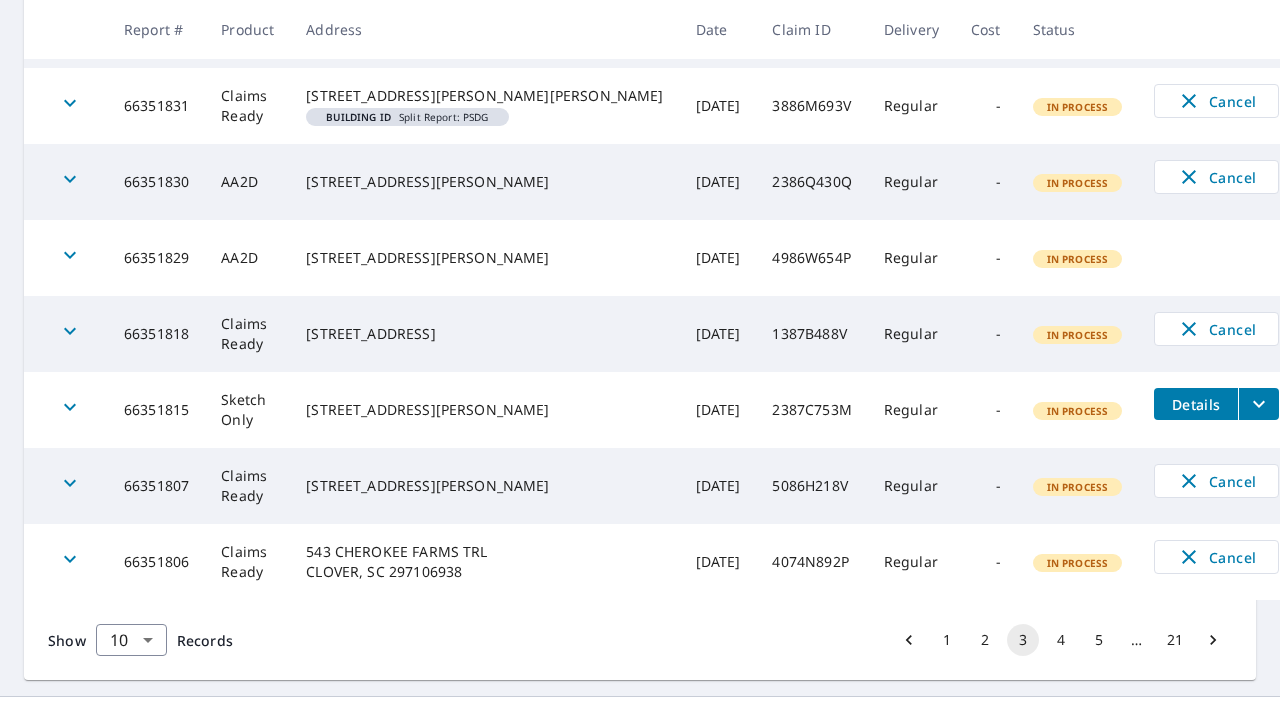 scroll, scrollTop: 775, scrollLeft: 0, axis: vertical 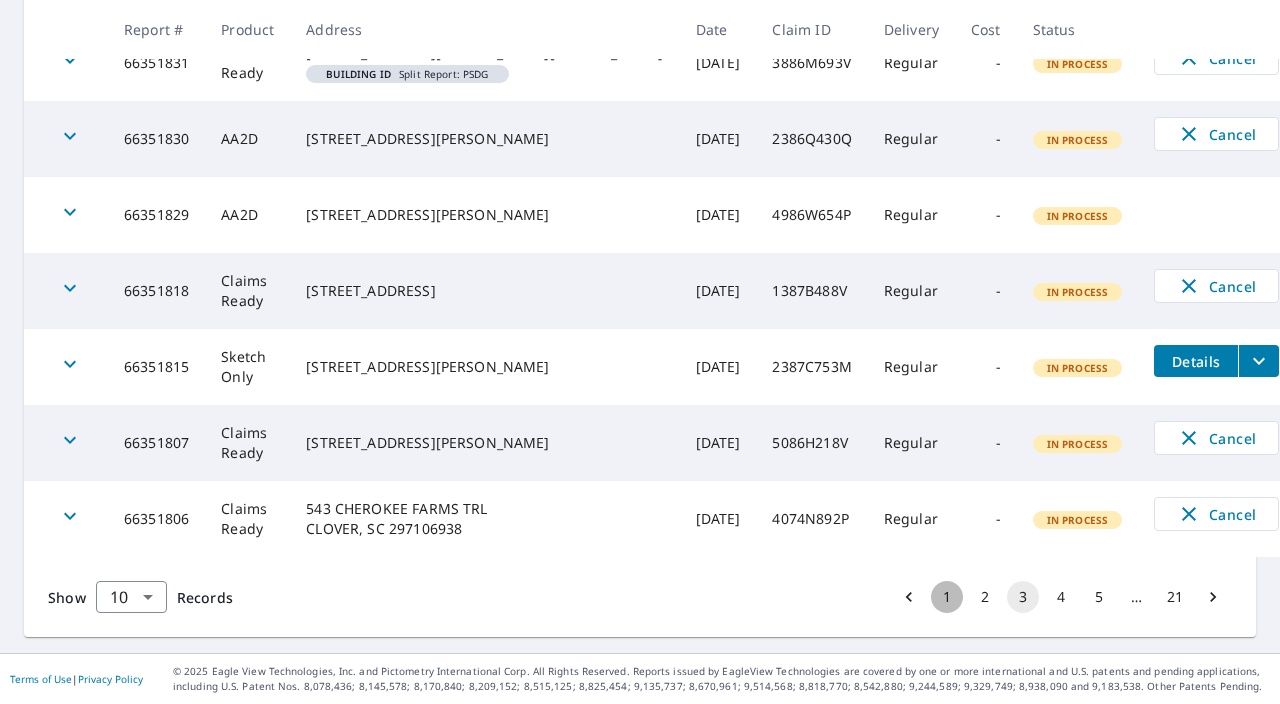 click on "1" at bounding box center [947, 597] 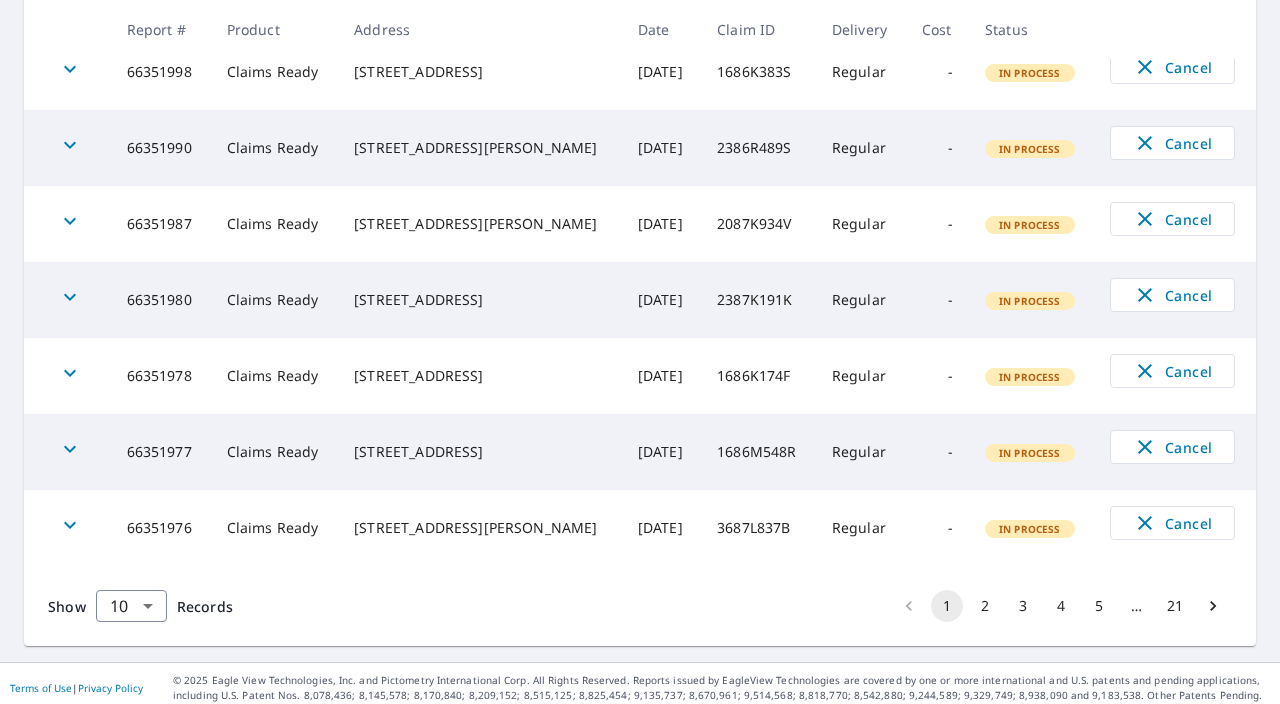 scroll, scrollTop: 742, scrollLeft: 0, axis: vertical 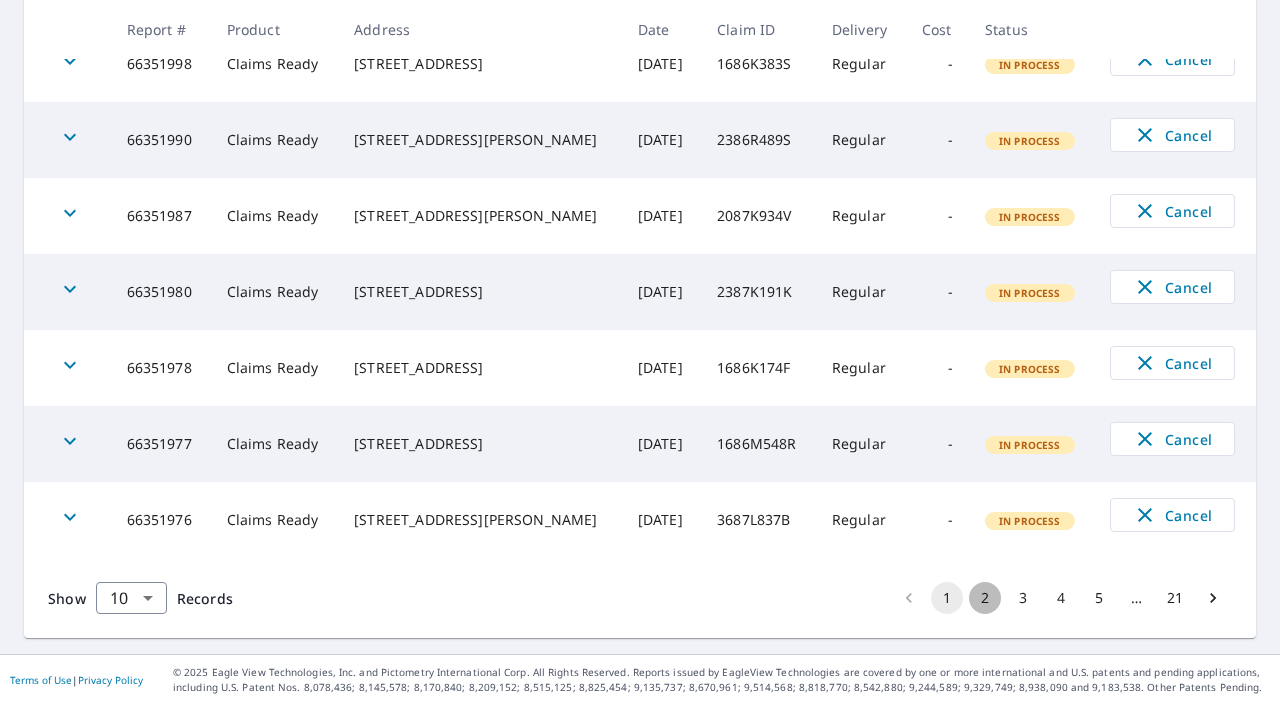 click on "2" at bounding box center (985, 598) 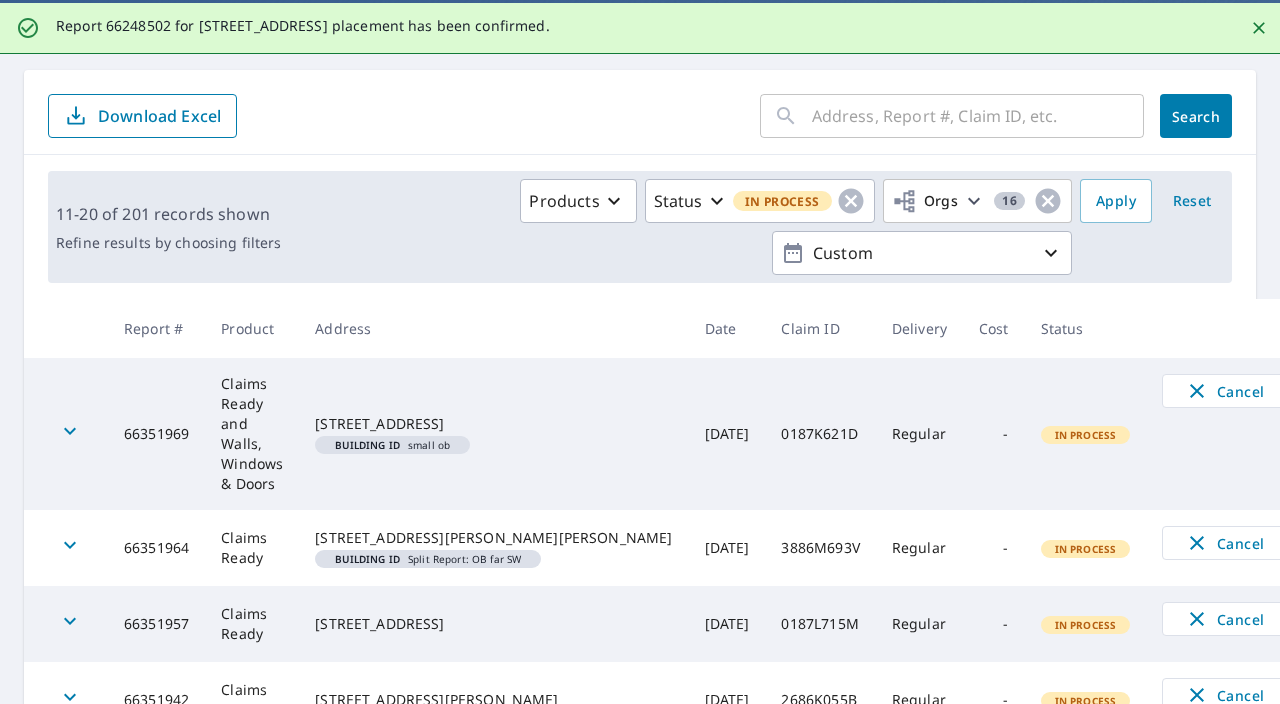 scroll, scrollTop: 0, scrollLeft: 0, axis: both 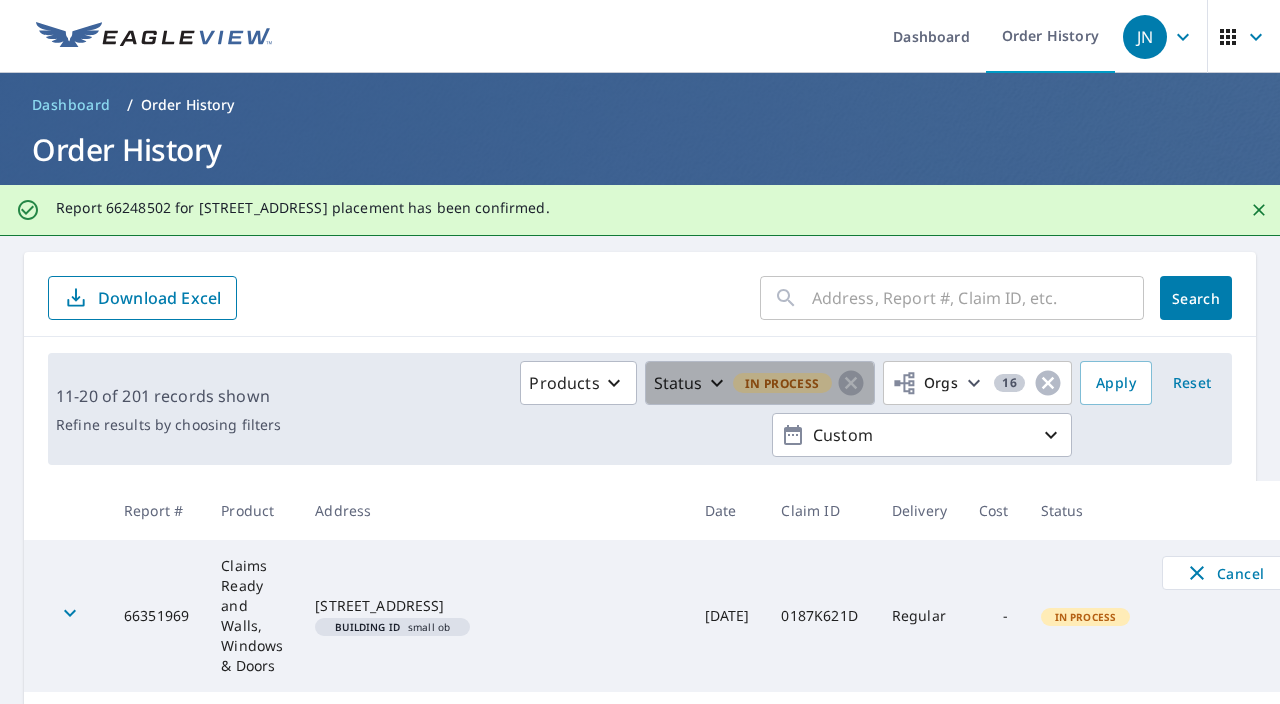 click 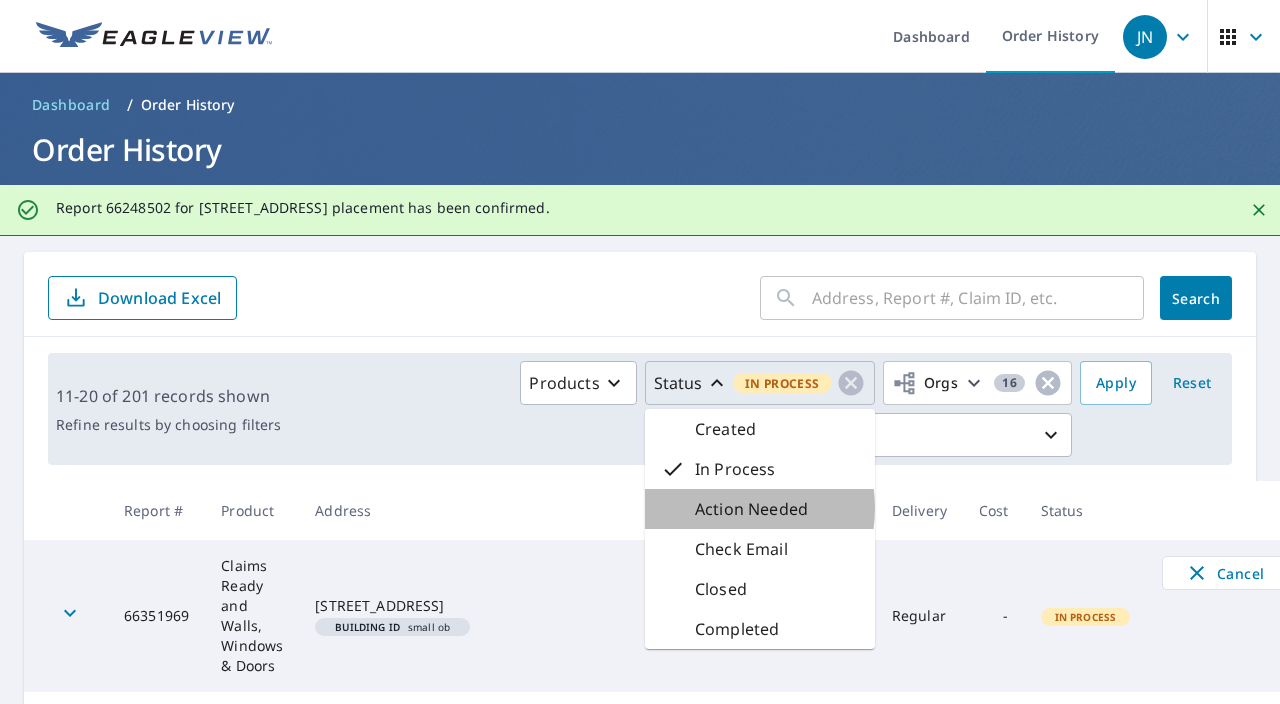 click on "Action Needed" at bounding box center [751, 509] 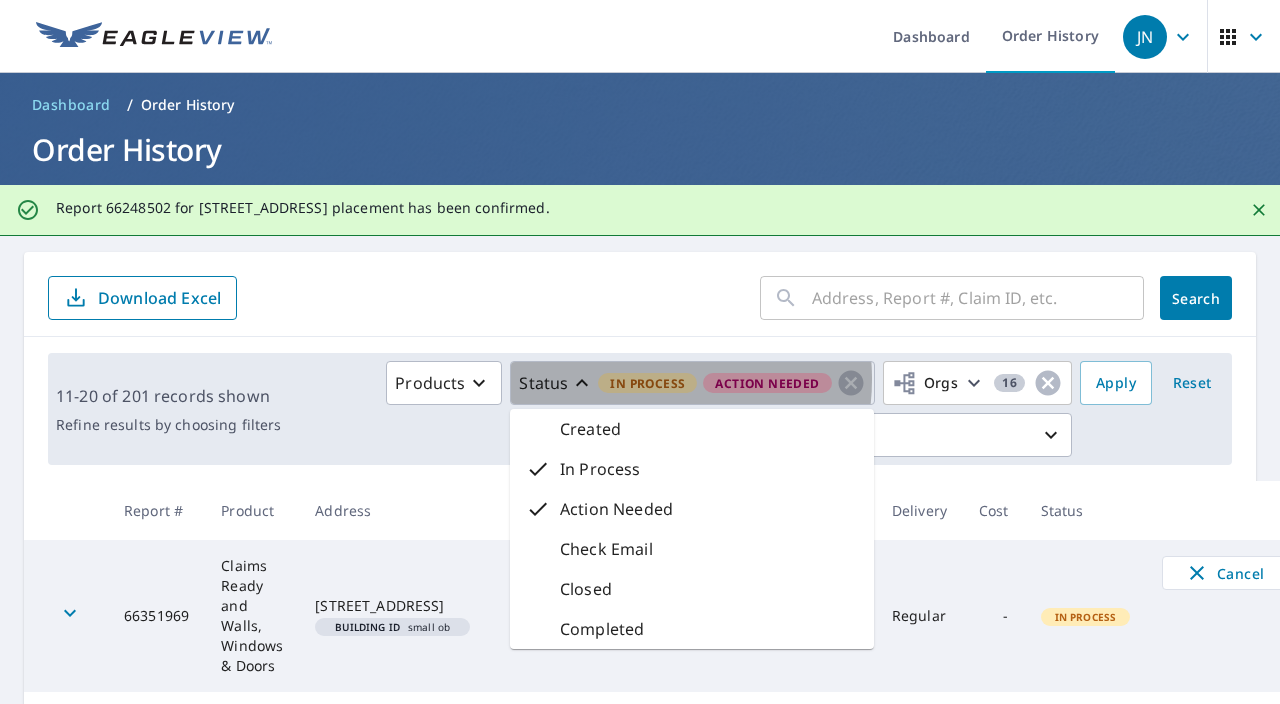 click on "In Process" at bounding box center [647, 383] 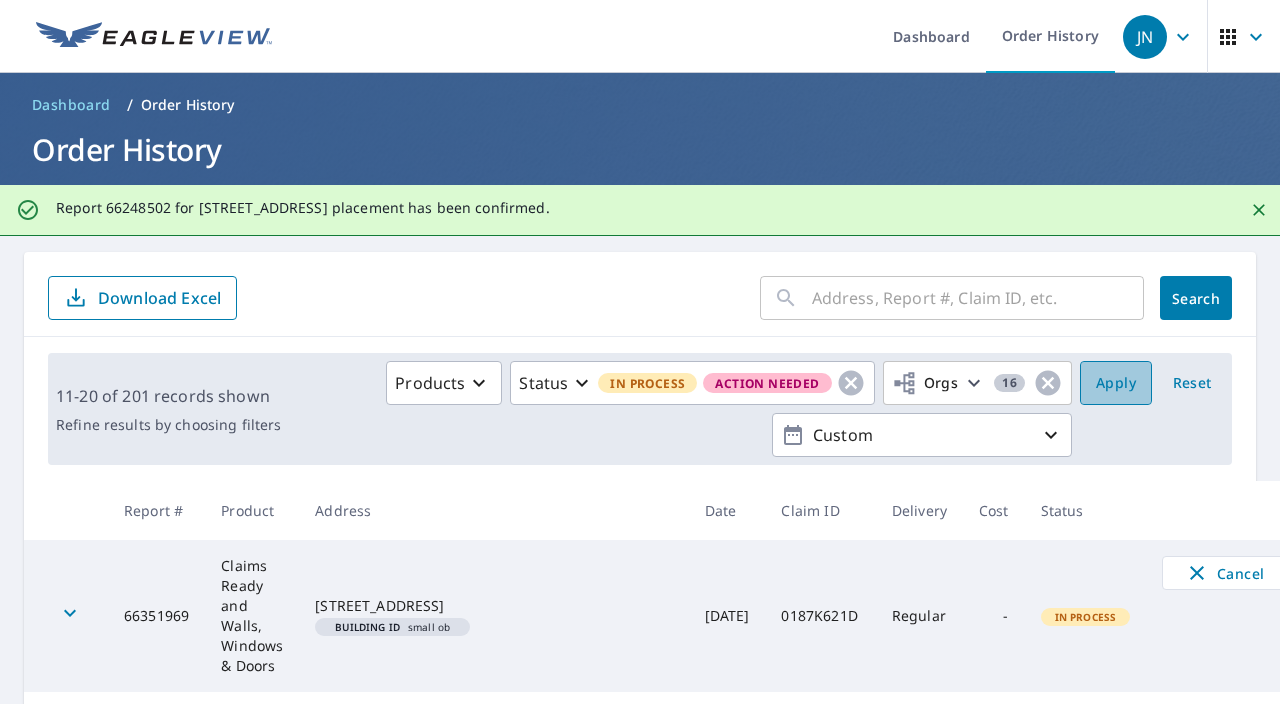 click on "Apply" at bounding box center (1116, 383) 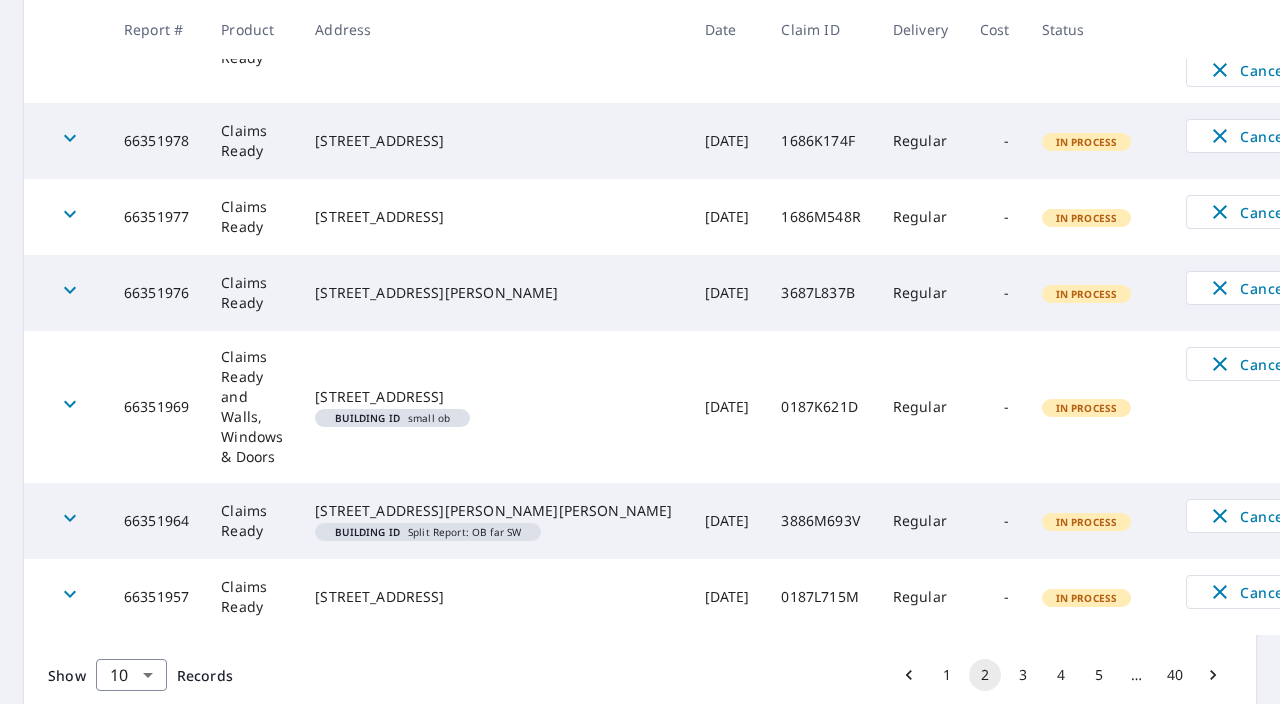 scroll, scrollTop: 827, scrollLeft: 0, axis: vertical 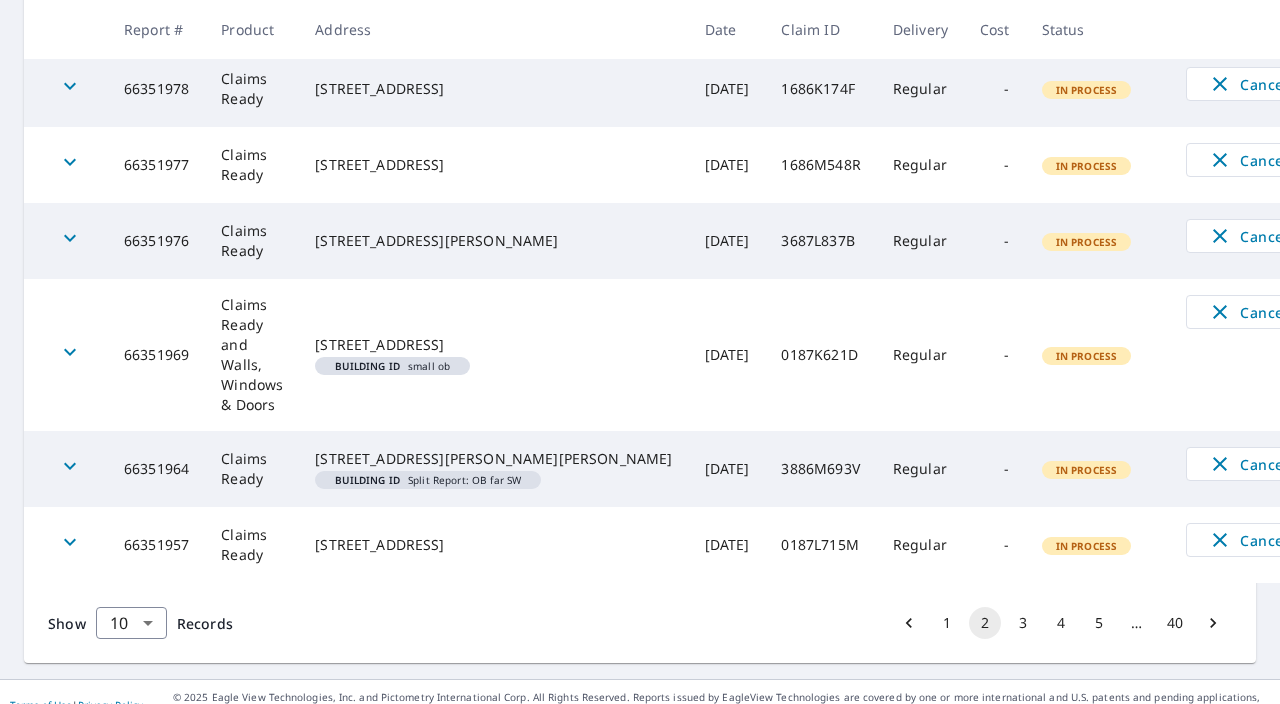 click on "1" at bounding box center [947, 623] 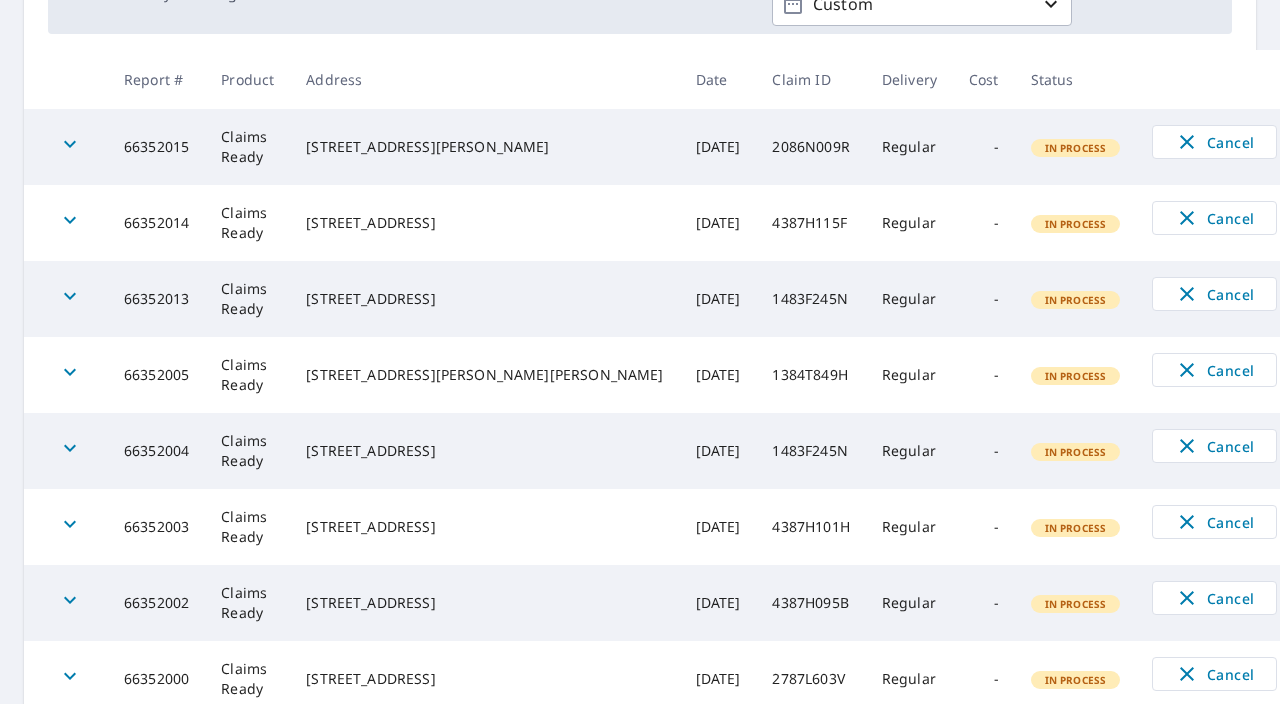 scroll, scrollTop: 142, scrollLeft: 0, axis: vertical 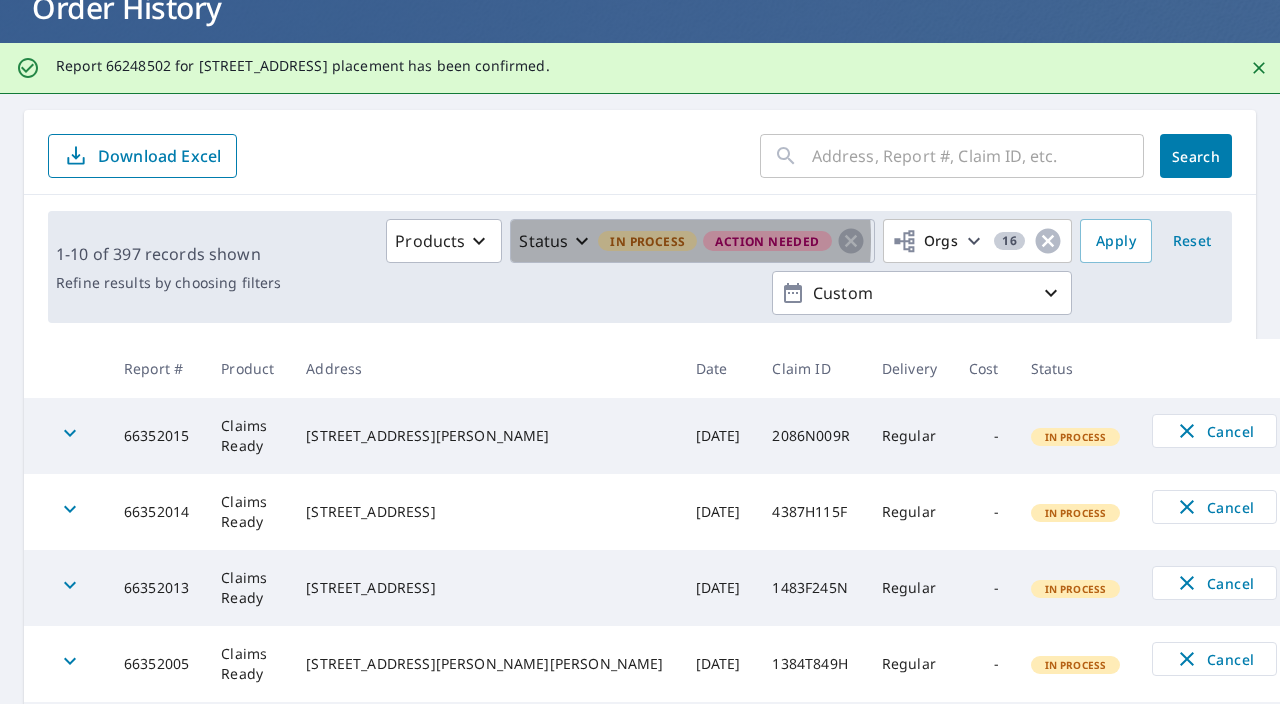 click 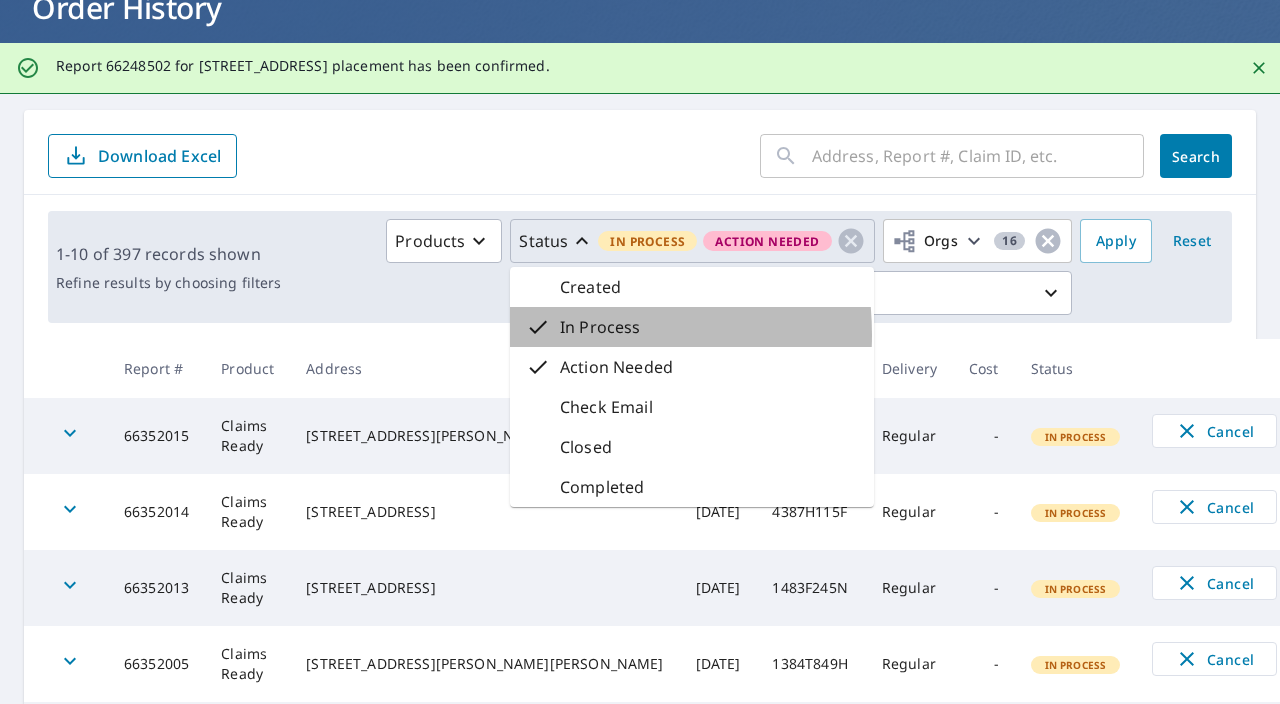 click 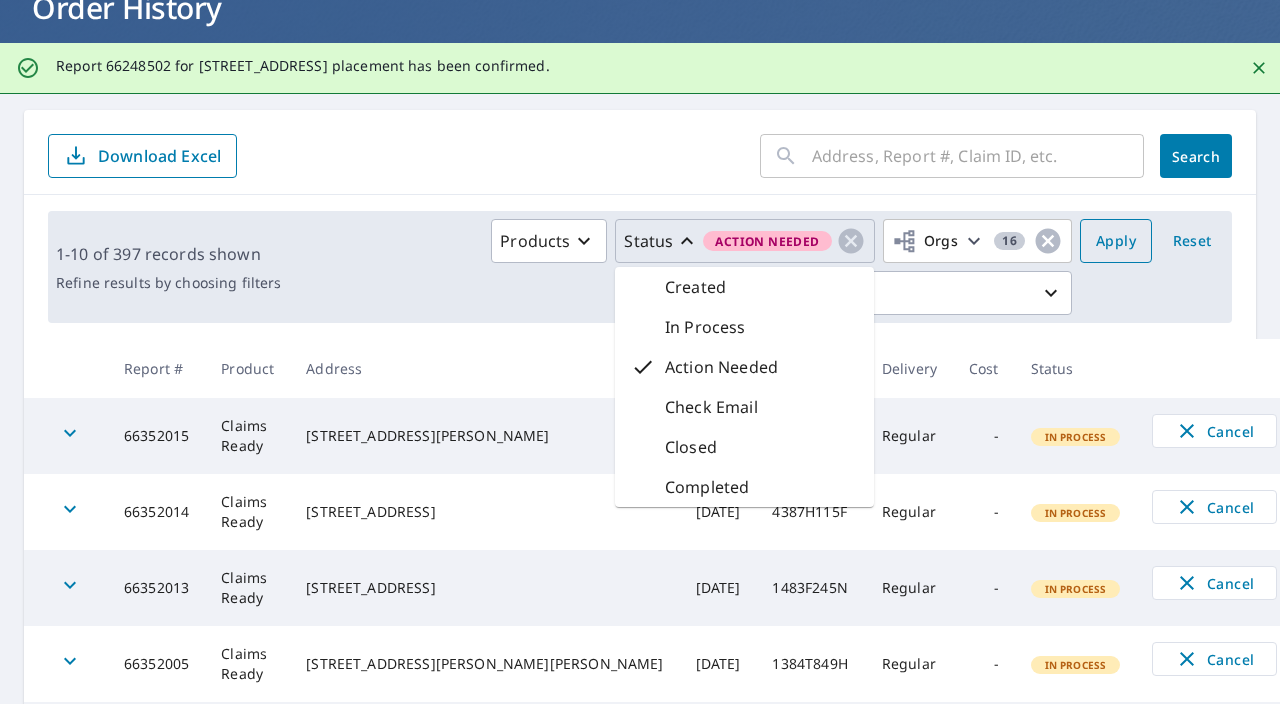 click on "Apply" at bounding box center [1116, 241] 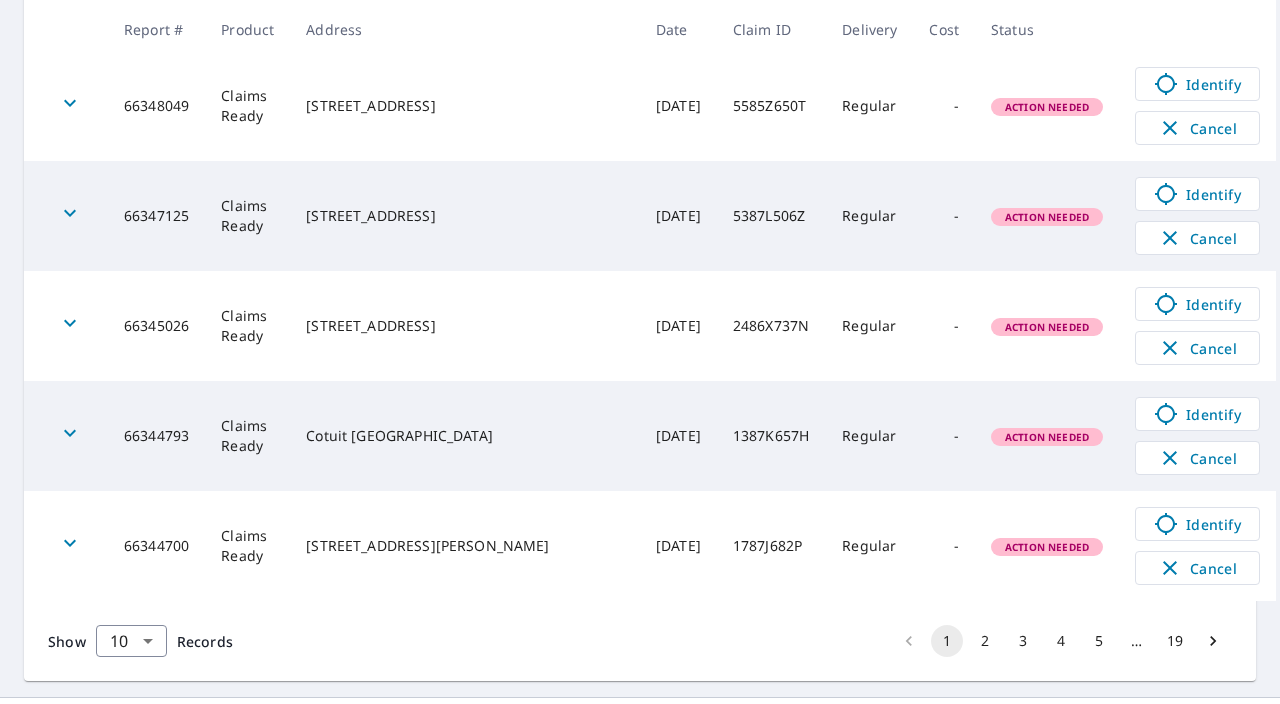 scroll, scrollTop: 1068, scrollLeft: 0, axis: vertical 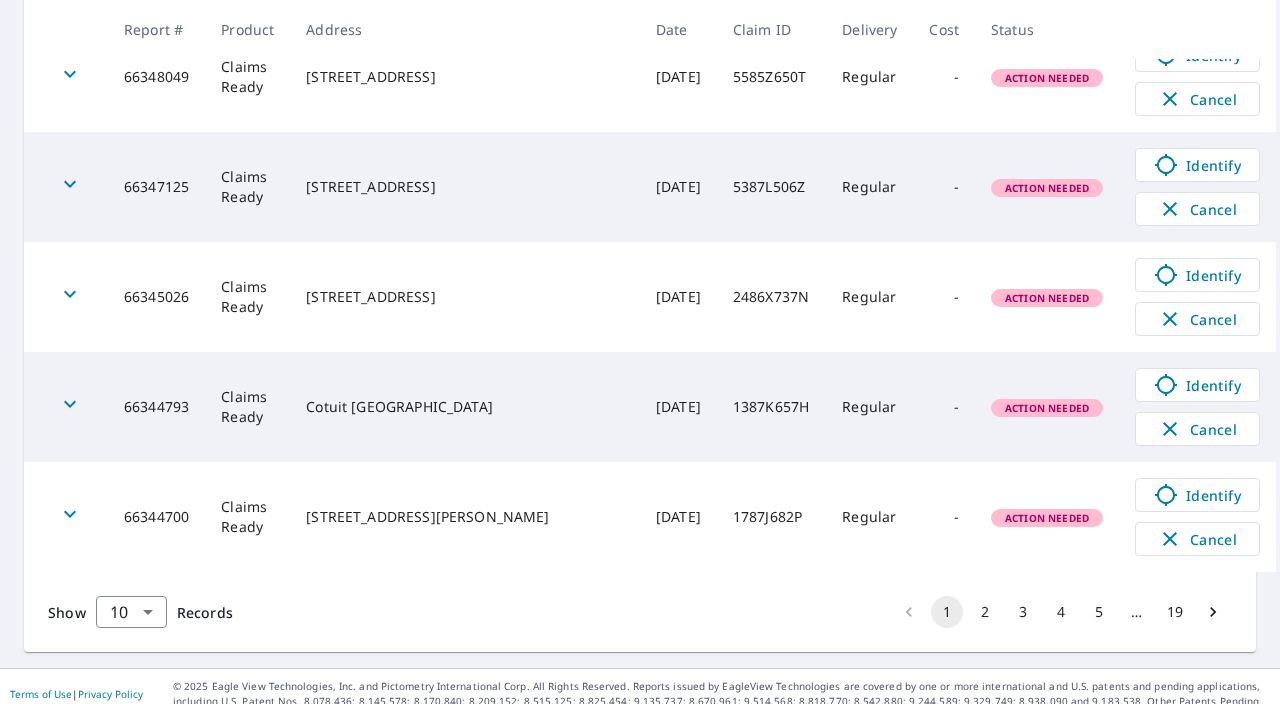 click on "2" at bounding box center [985, 612] 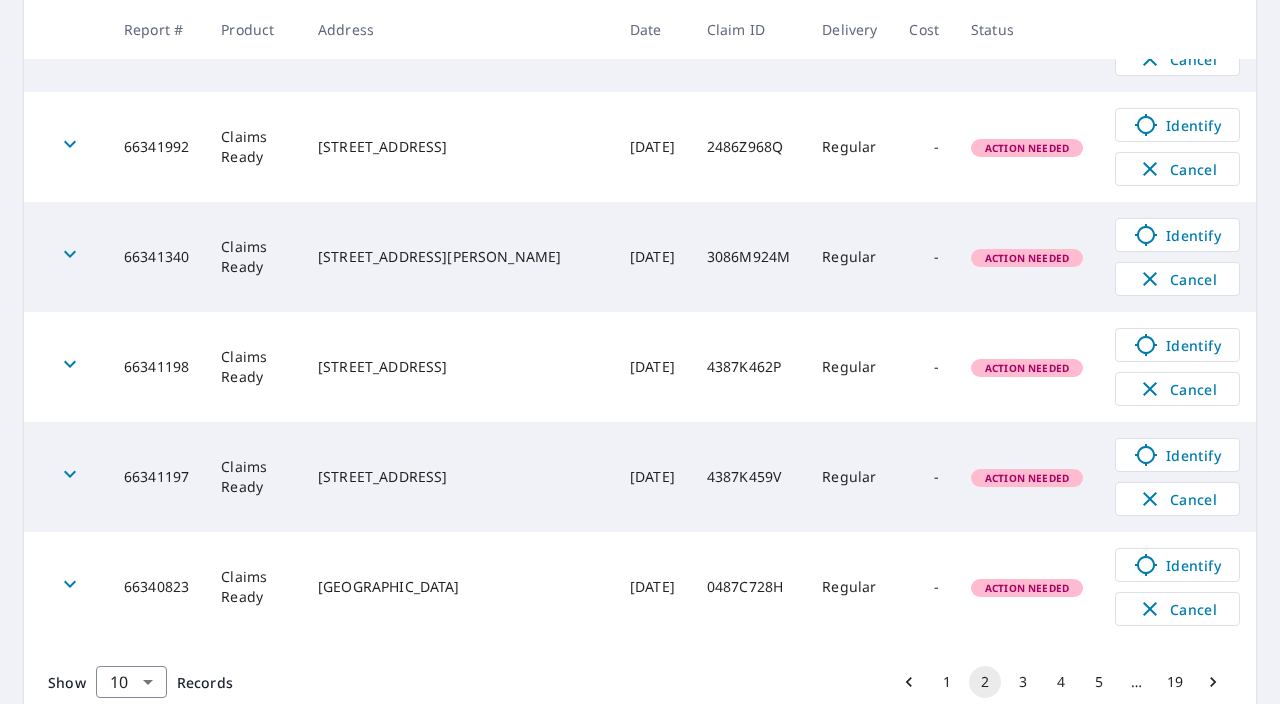 scroll, scrollTop: 1068, scrollLeft: 0, axis: vertical 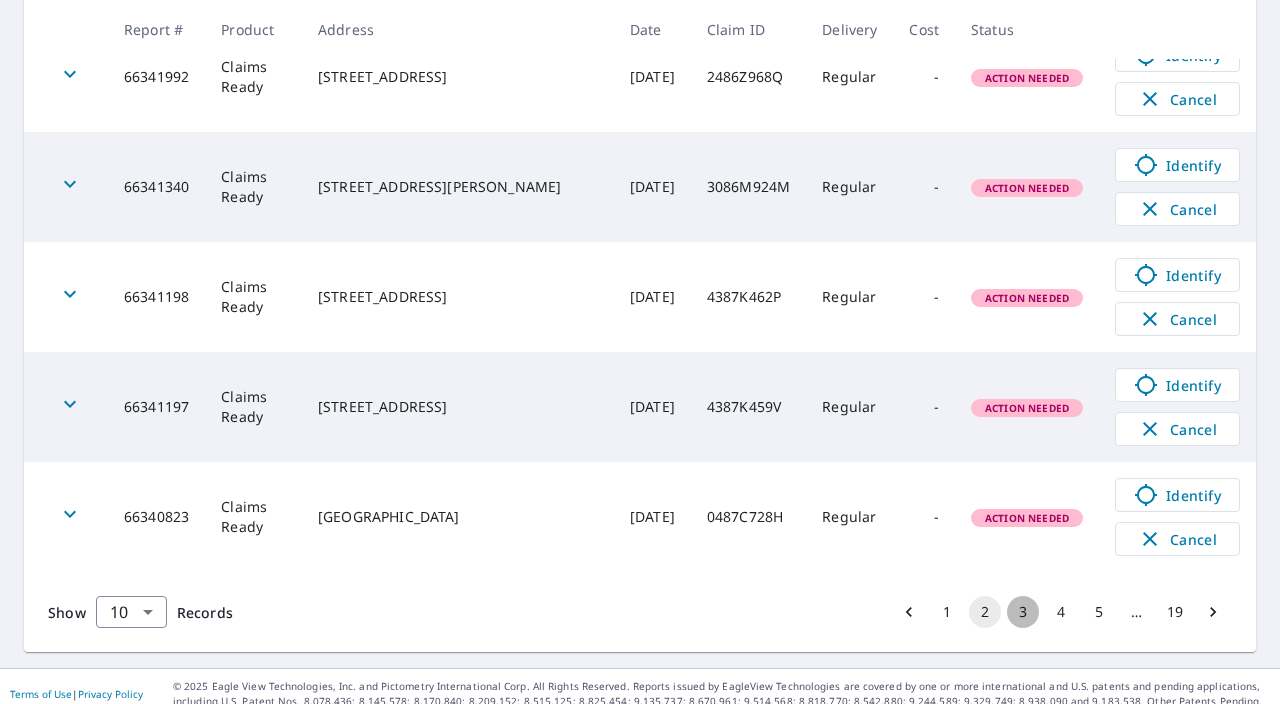 click on "3" at bounding box center [1023, 612] 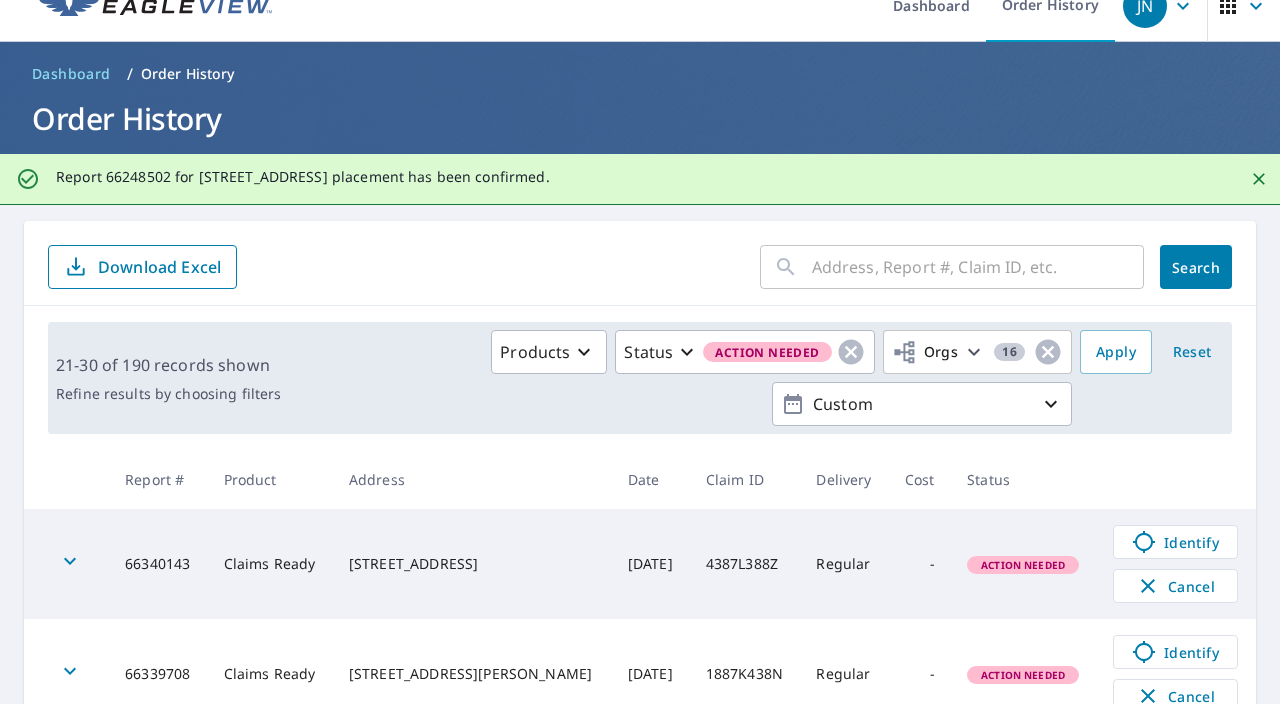 scroll, scrollTop: 0, scrollLeft: 0, axis: both 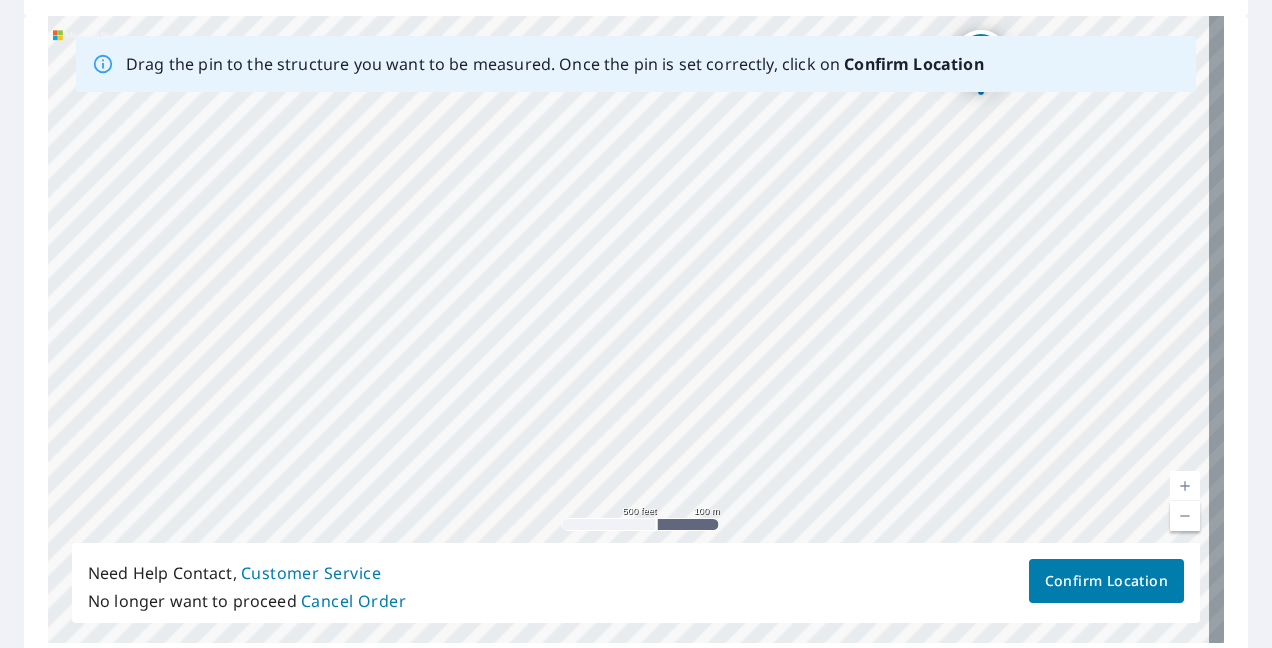 drag, startPoint x: 836, startPoint y: 444, endPoint x: 812, endPoint y: 142, distance: 302.95215 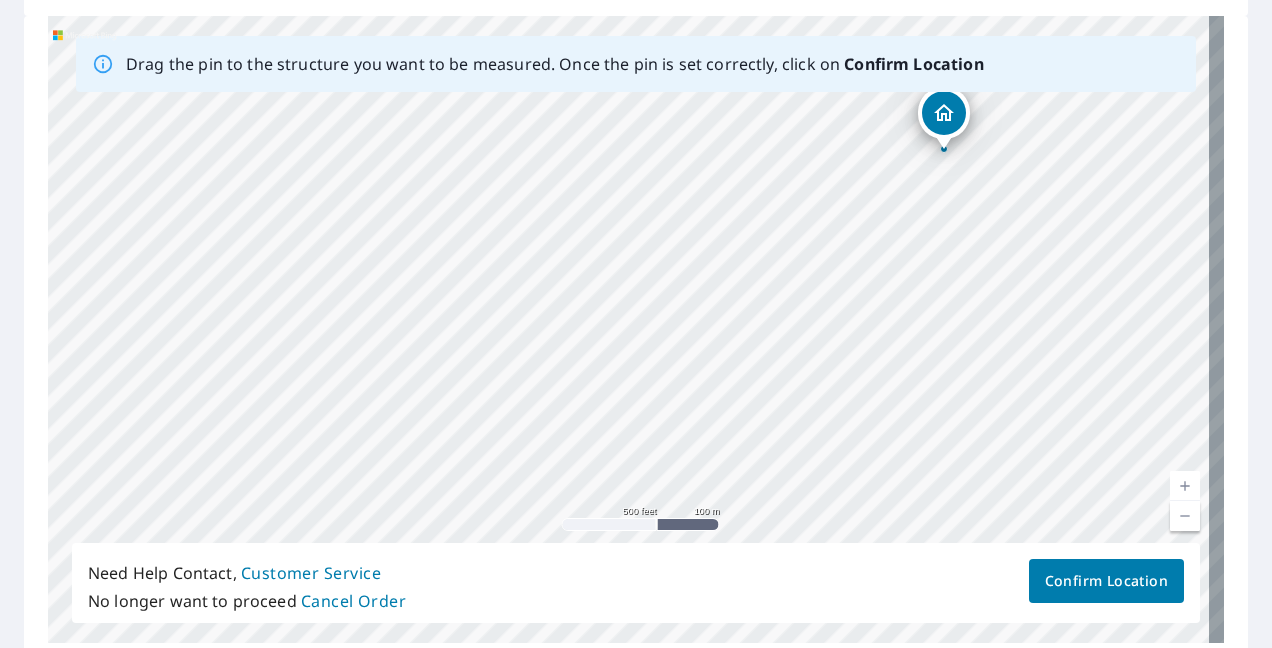 drag, startPoint x: 801, startPoint y: 393, endPoint x: 782, endPoint y: 394, distance: 19.026299 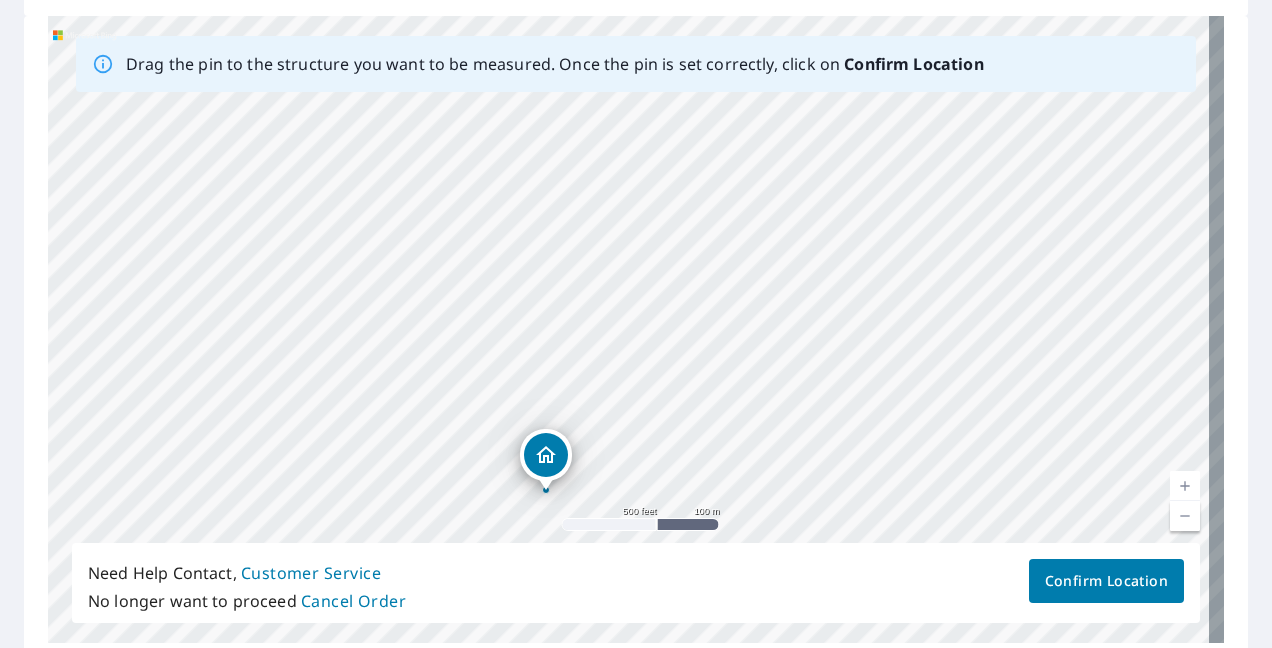 drag, startPoint x: 943, startPoint y: 126, endPoint x: 548, endPoint y: 457, distance: 515.35034 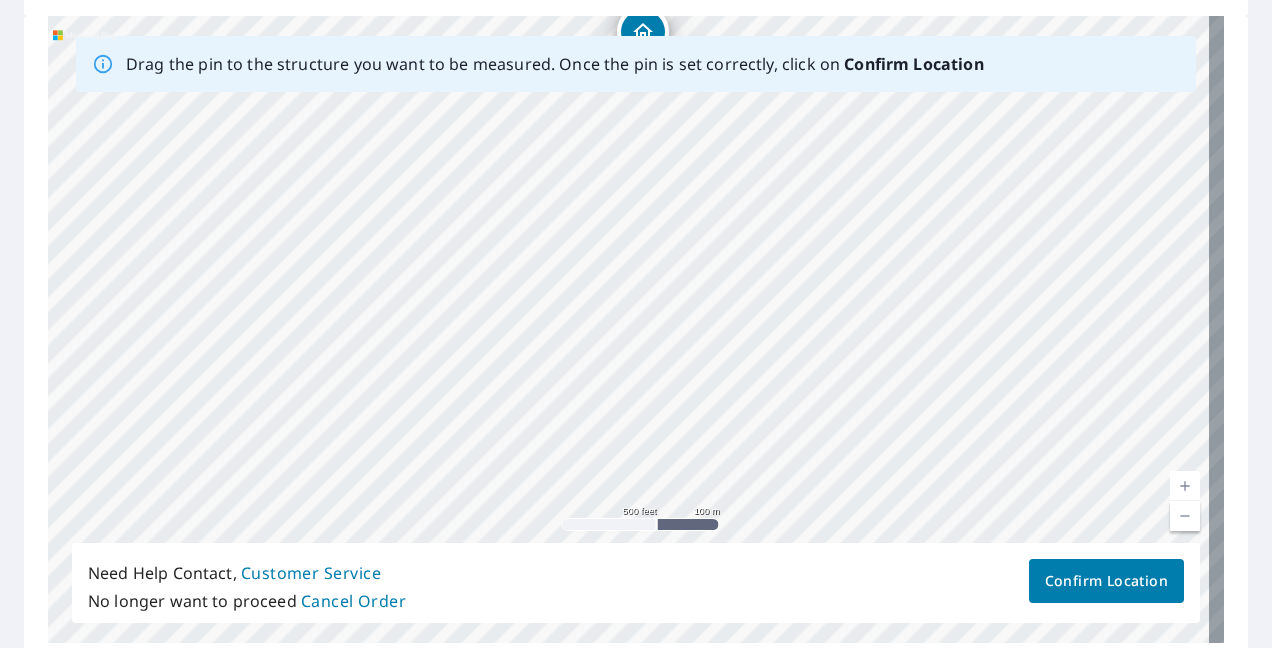 drag, startPoint x: 780, startPoint y: 480, endPoint x: 794, endPoint y: 222, distance: 258.37958 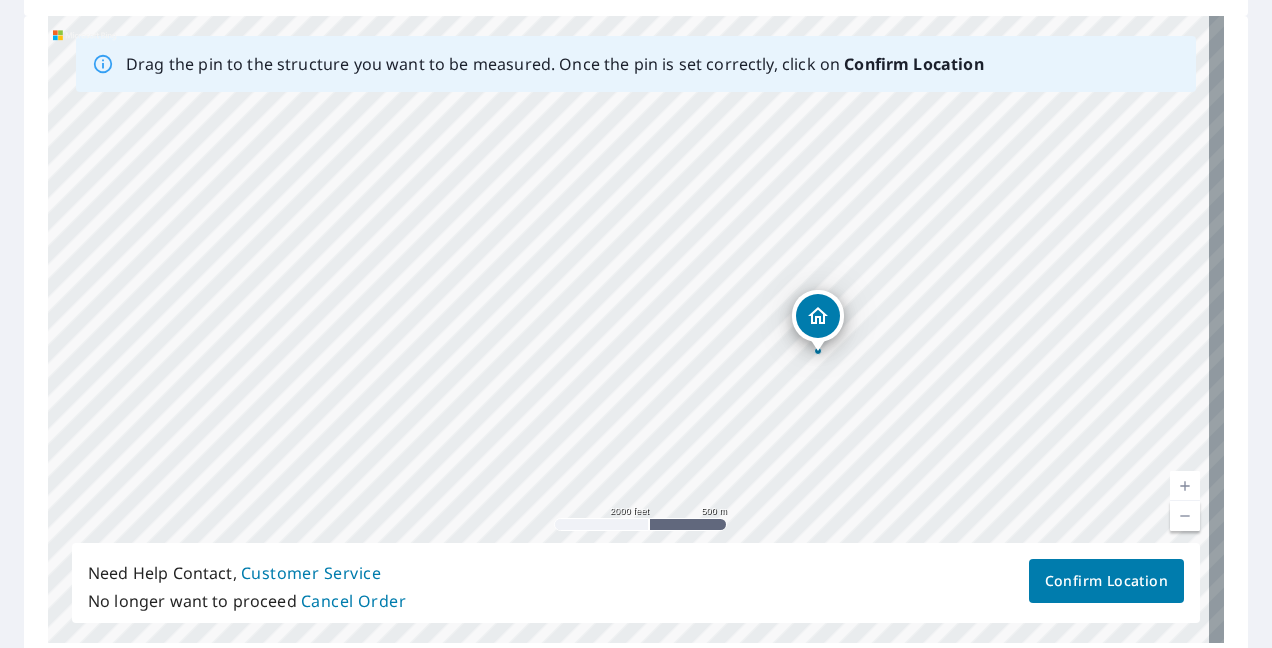 drag, startPoint x: 769, startPoint y: 154, endPoint x: 822, endPoint y: 312, distance: 166.65233 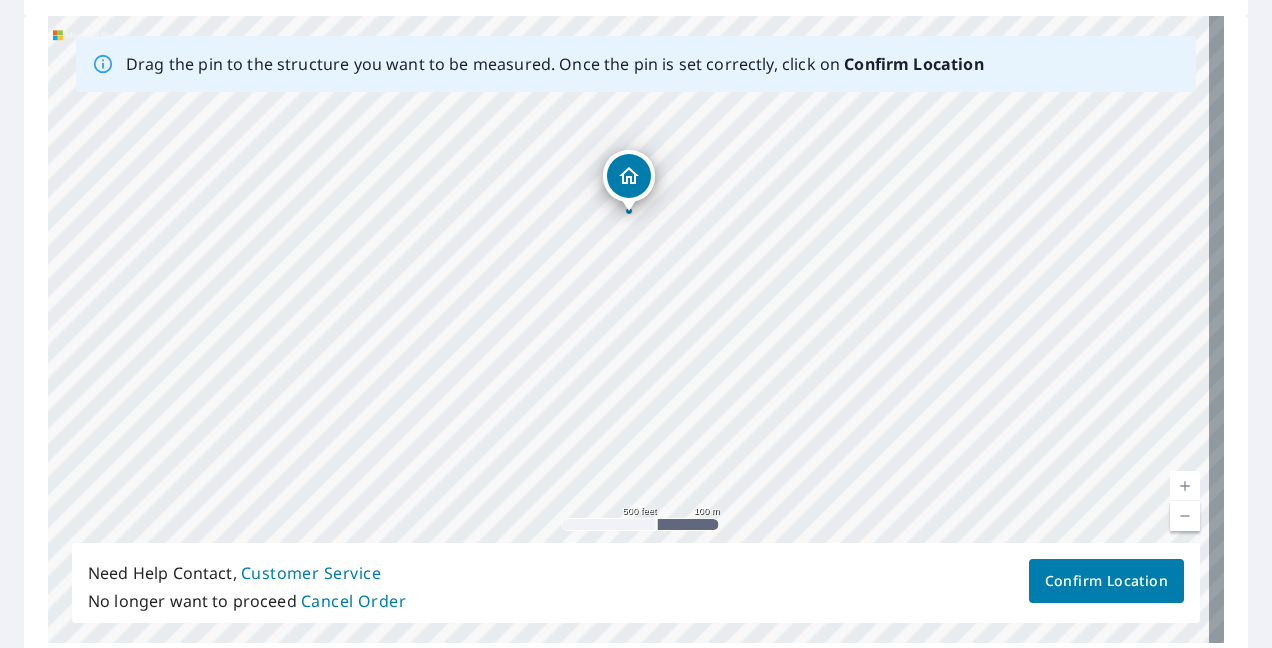 drag, startPoint x: 504, startPoint y: 326, endPoint x: 1146, endPoint y: 363, distance: 643.0653 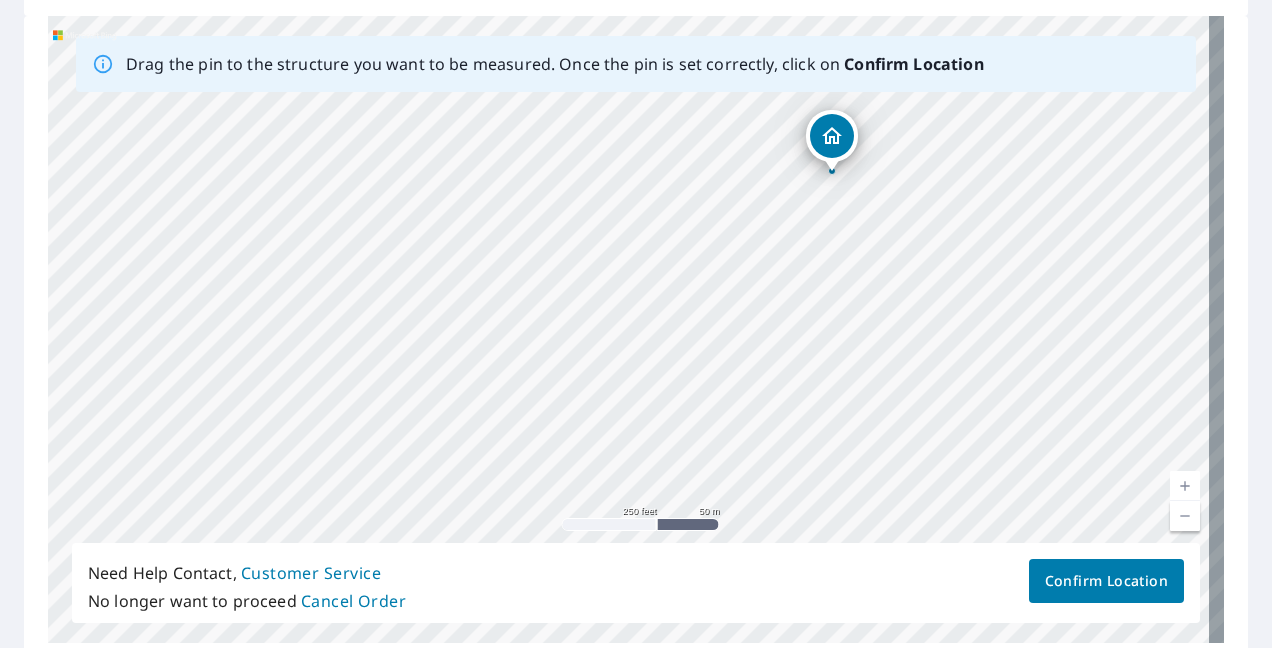 drag, startPoint x: 532, startPoint y: 300, endPoint x: 754, endPoint y: 417, distance: 250.94421 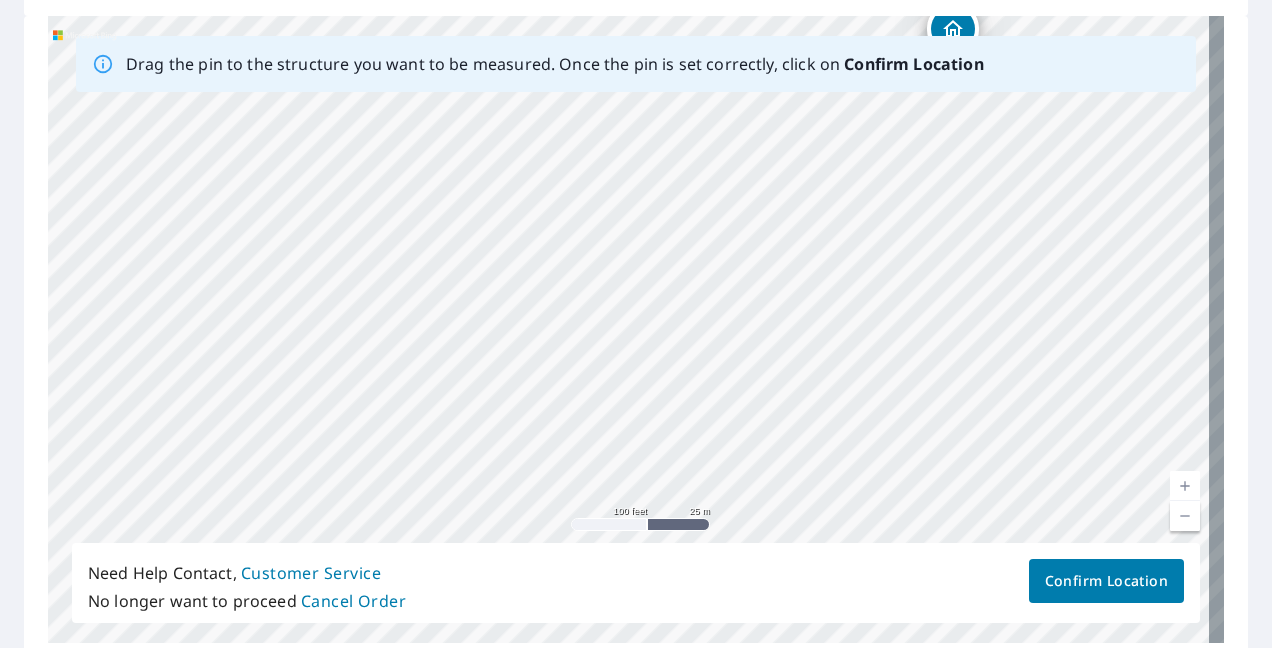 drag, startPoint x: 648, startPoint y: 404, endPoint x: 686, endPoint y: 529, distance: 130.64838 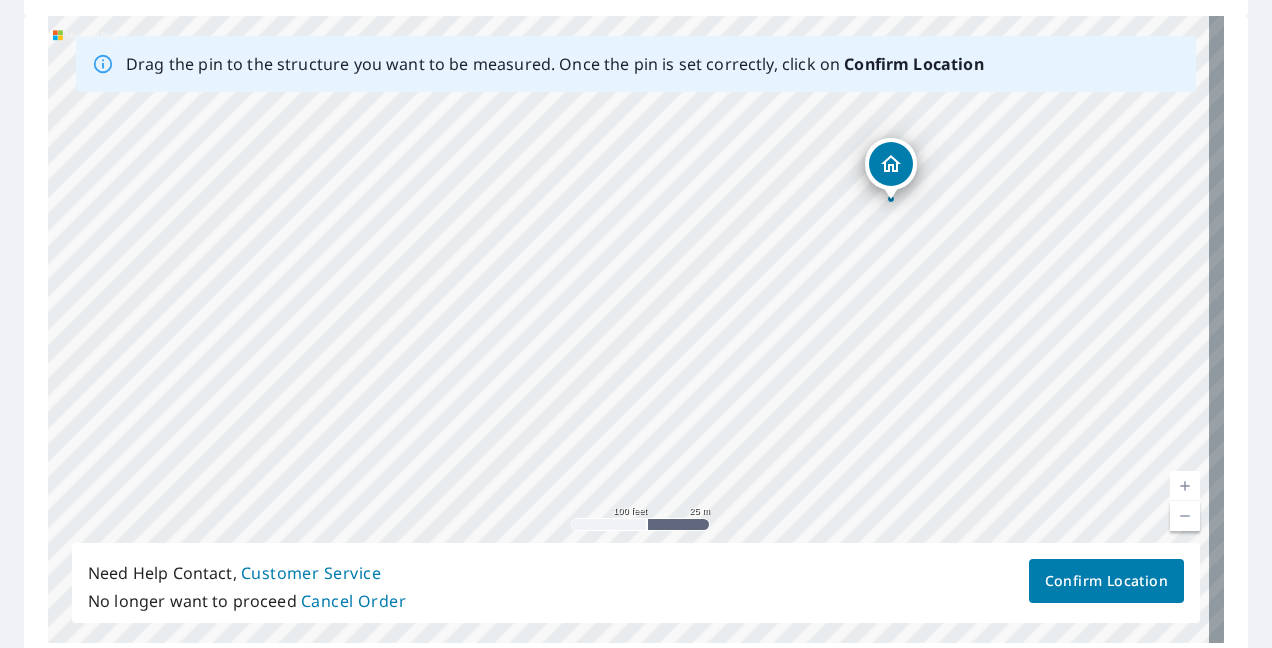 drag, startPoint x: 884, startPoint y: 331, endPoint x: 794, endPoint y: 394, distance: 109.859 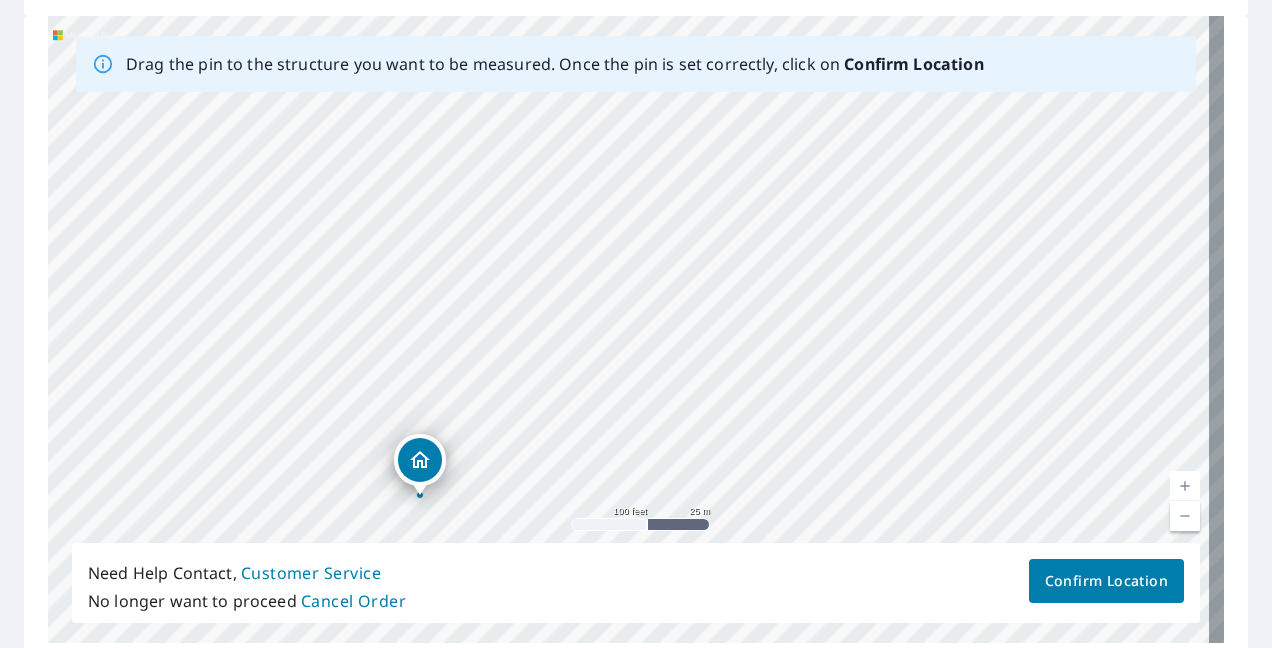 drag, startPoint x: 869, startPoint y: 171, endPoint x: 425, endPoint y: 454, distance: 526.5216 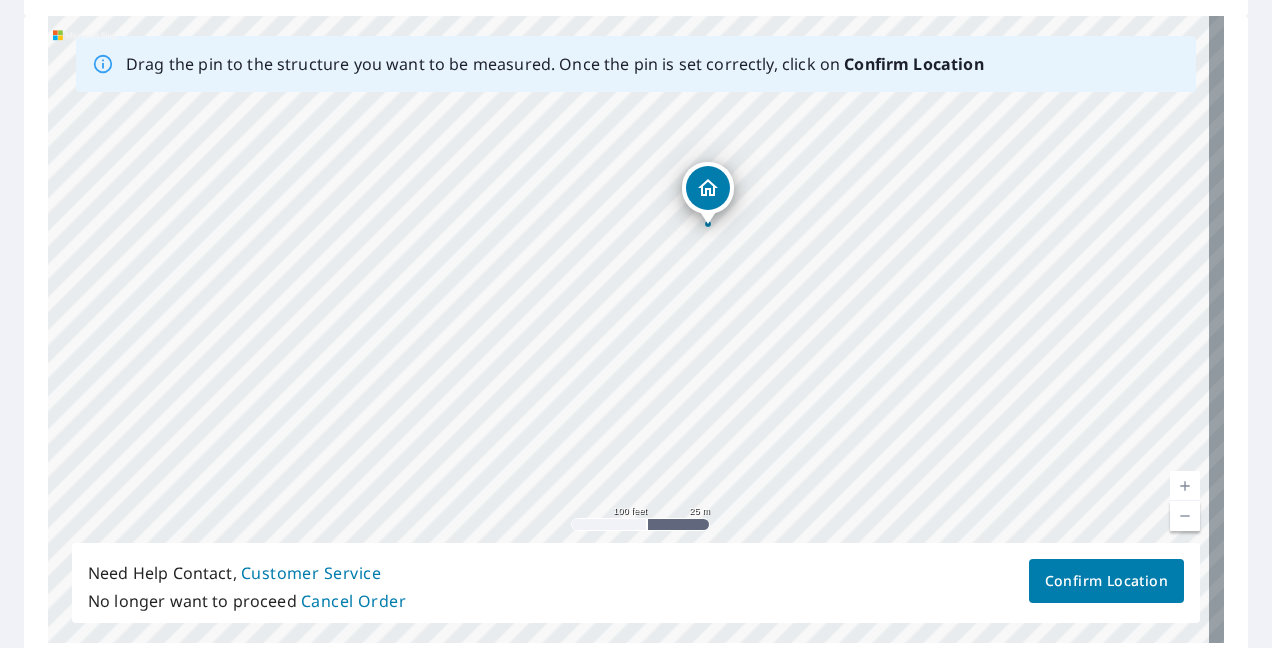drag, startPoint x: 660, startPoint y: 462, endPoint x: 728, endPoint y: 382, distance: 104.99524 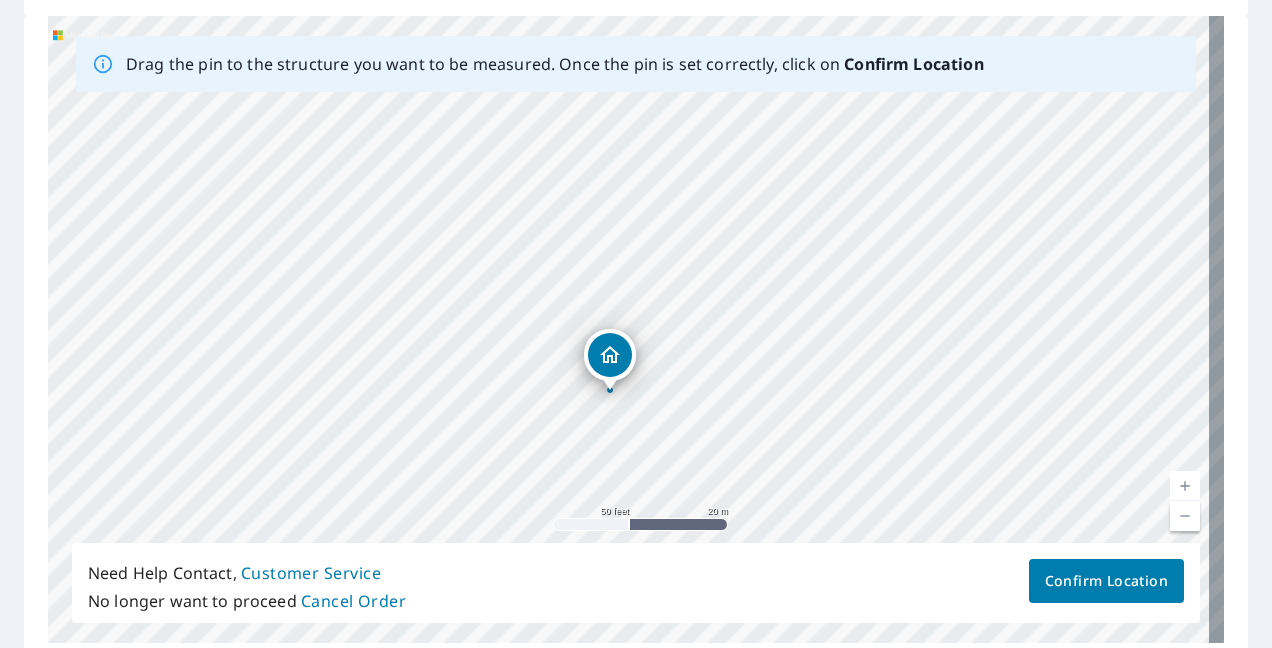 drag, startPoint x: 700, startPoint y: 32, endPoint x: 605, endPoint y: 353, distance: 334.7626 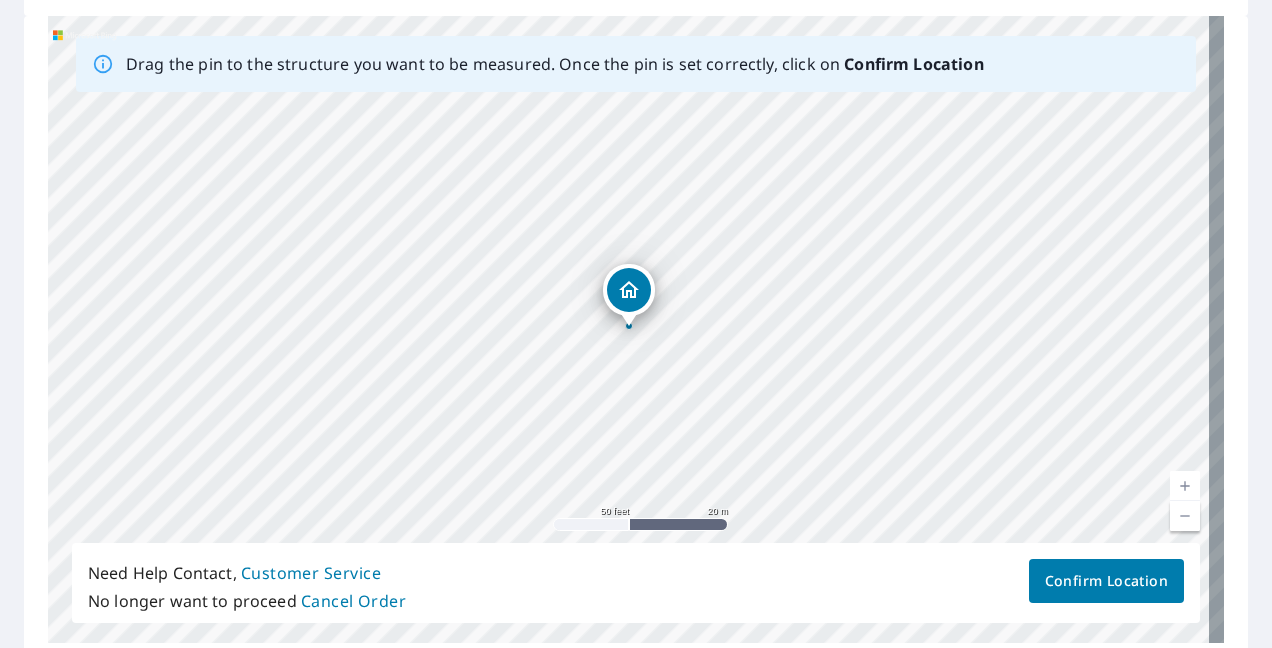 click at bounding box center (629, 316) 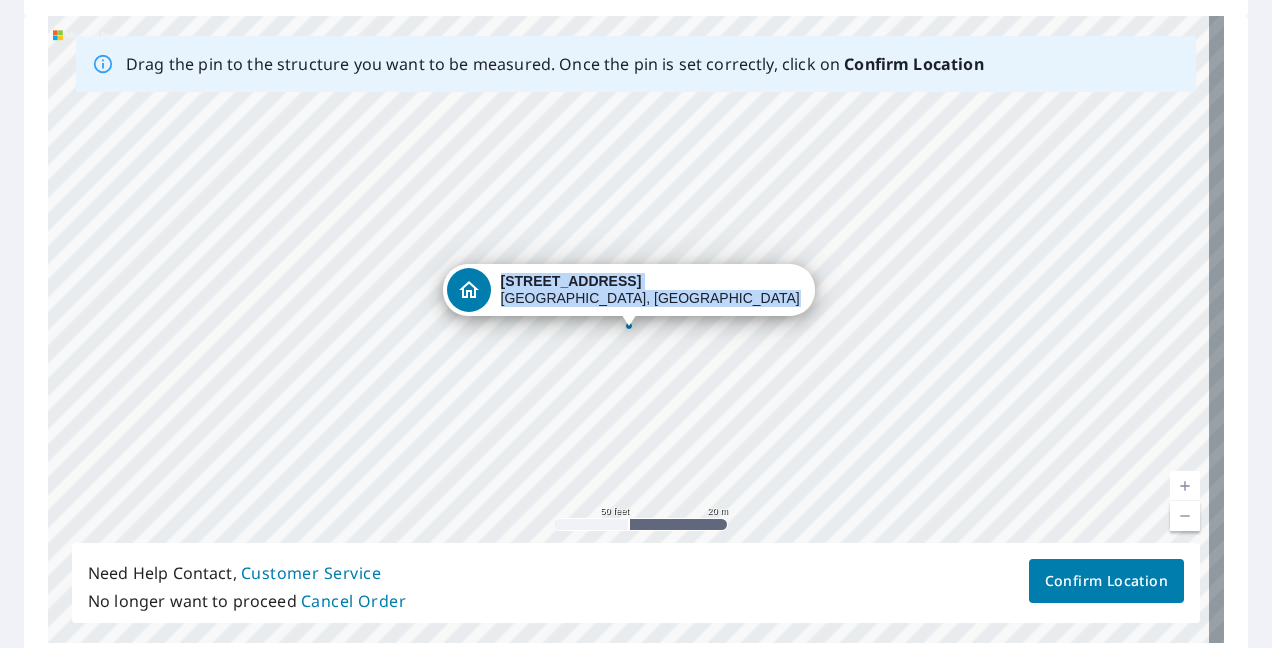 click on "[STREET_ADDRESS]" at bounding box center (636, 329) 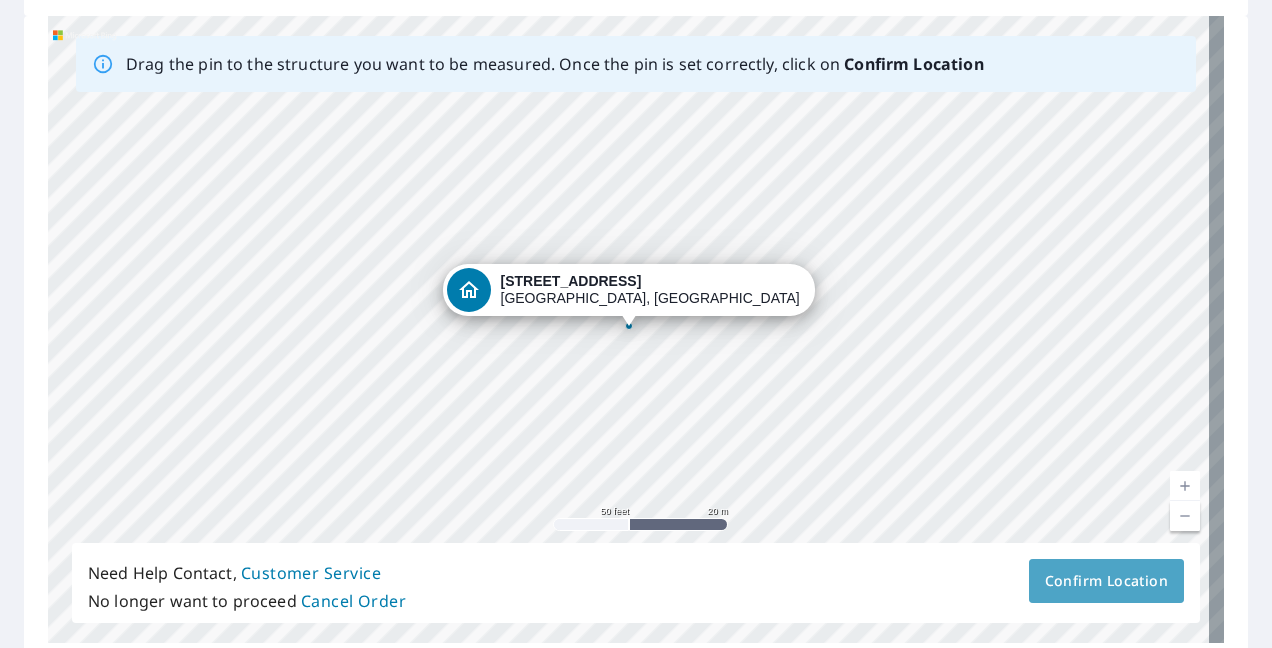 click on "Confirm Location" at bounding box center [1106, 581] 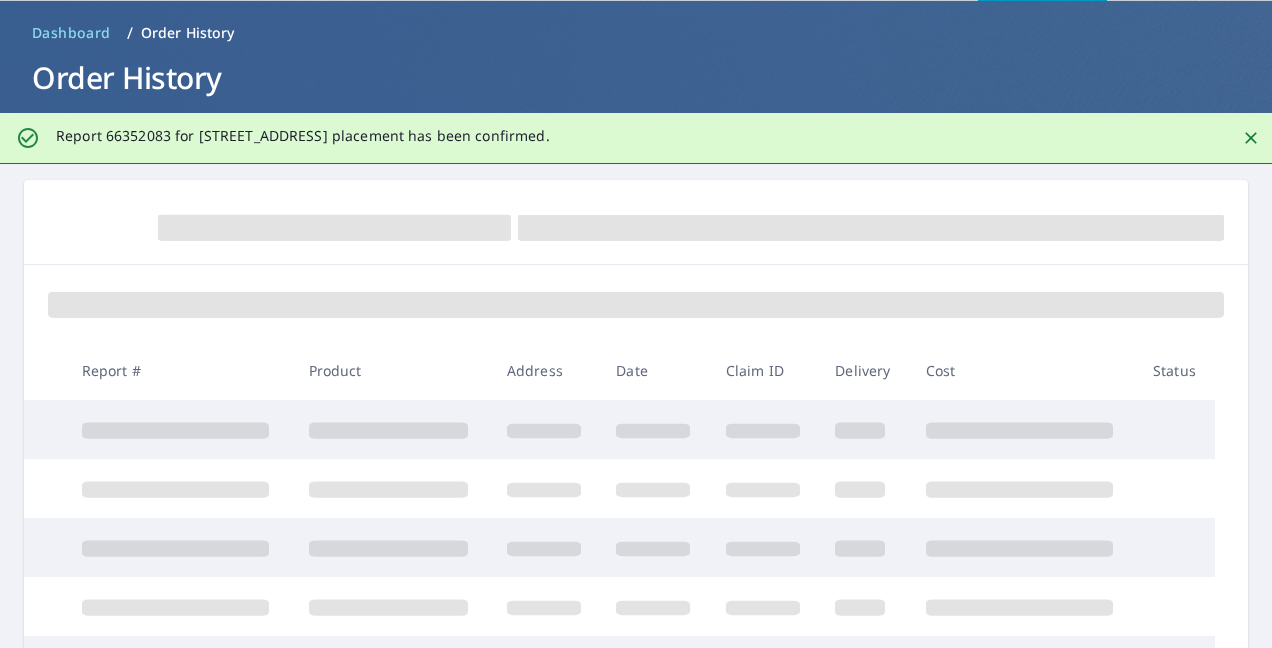 scroll, scrollTop: 0, scrollLeft: 0, axis: both 